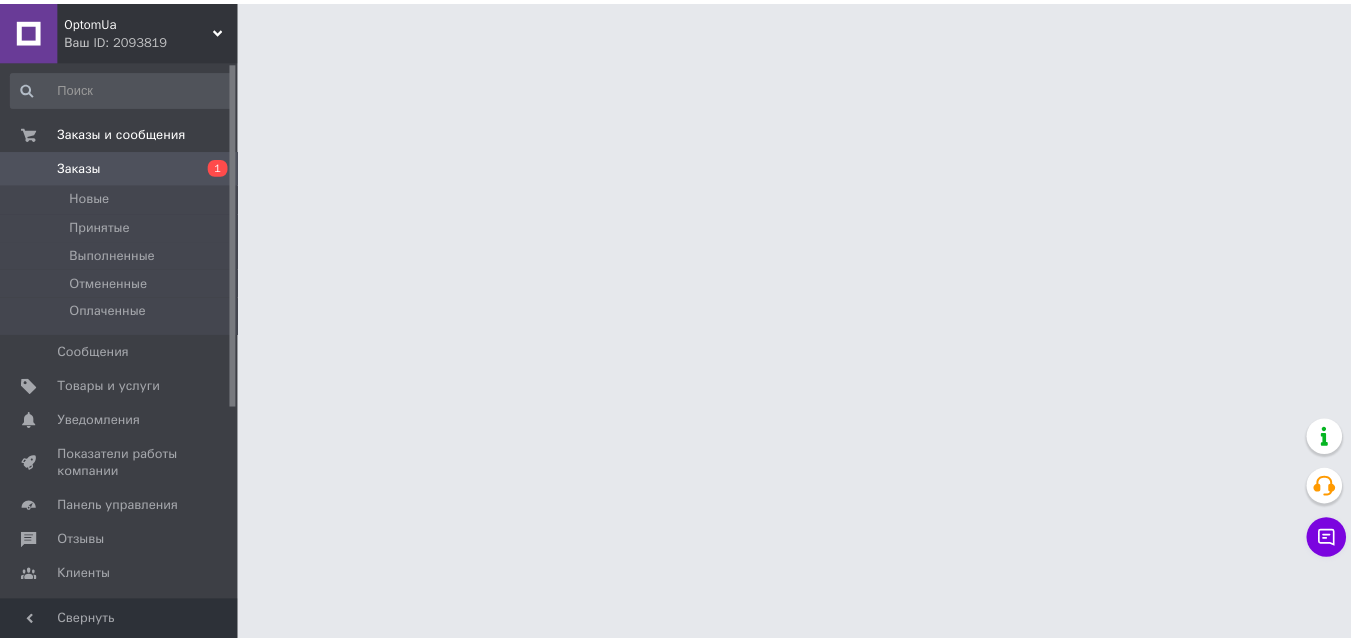 scroll, scrollTop: 0, scrollLeft: 0, axis: both 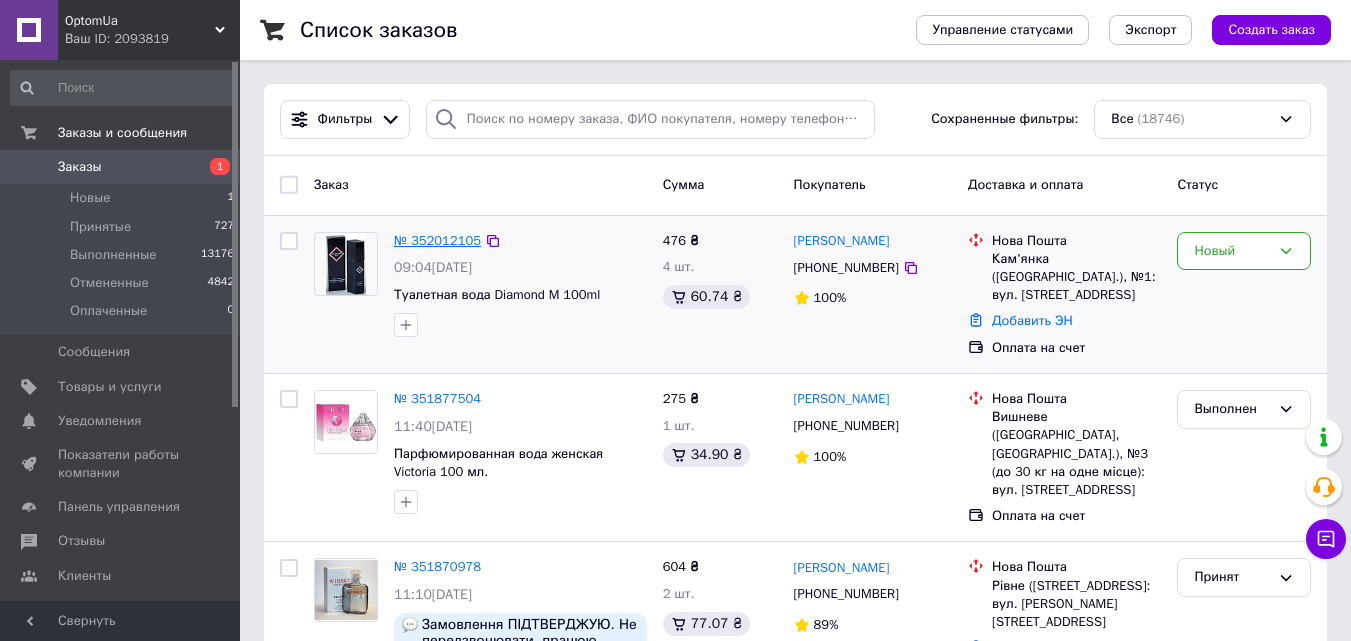 click on "№ 352012105" at bounding box center (437, 240) 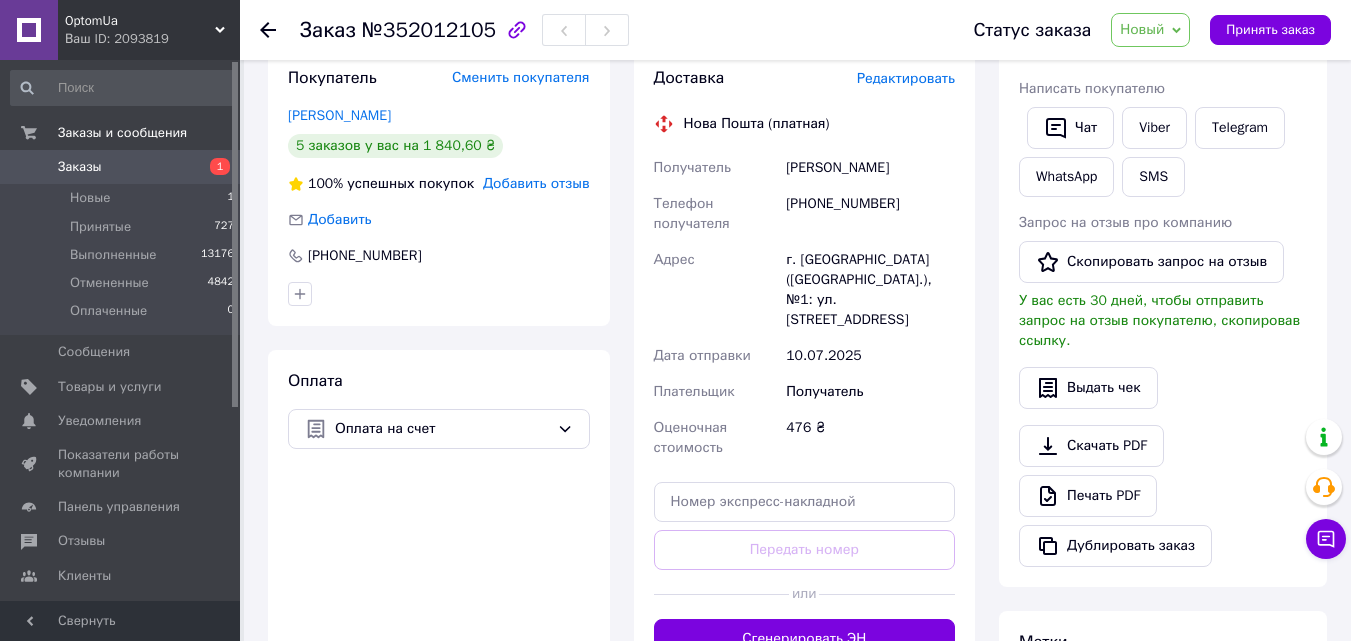 scroll, scrollTop: 400, scrollLeft: 0, axis: vertical 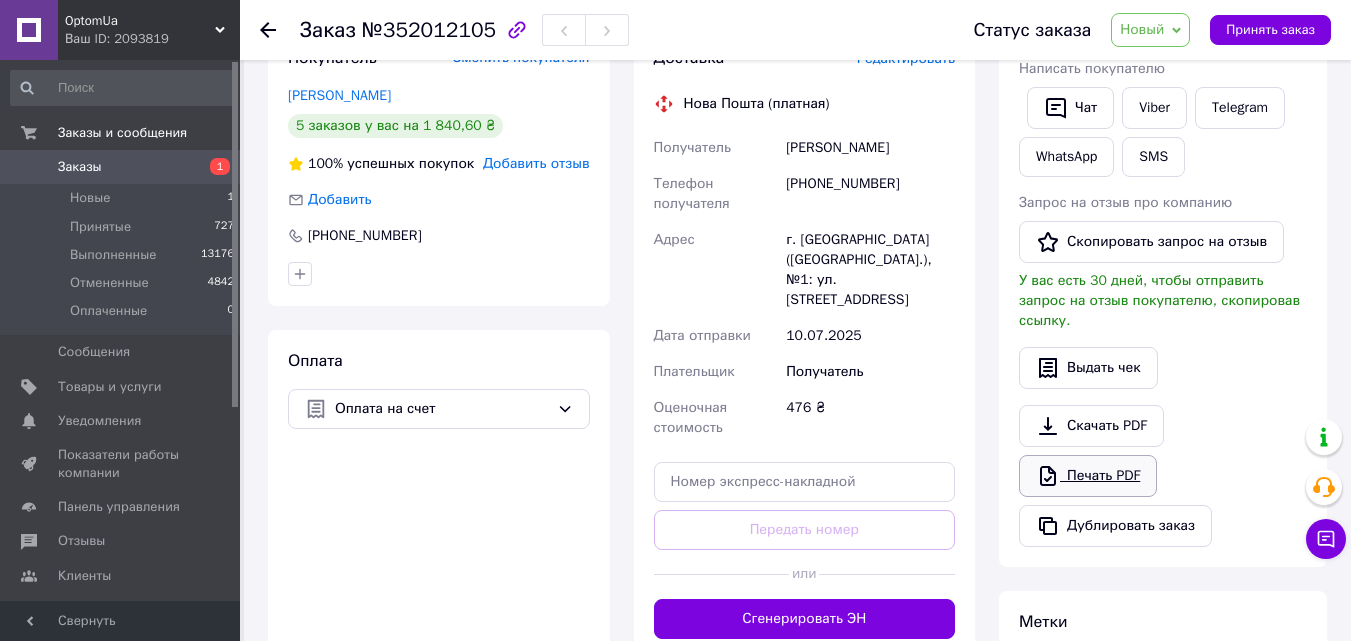 click on "Печать PDF" at bounding box center (1088, 476) 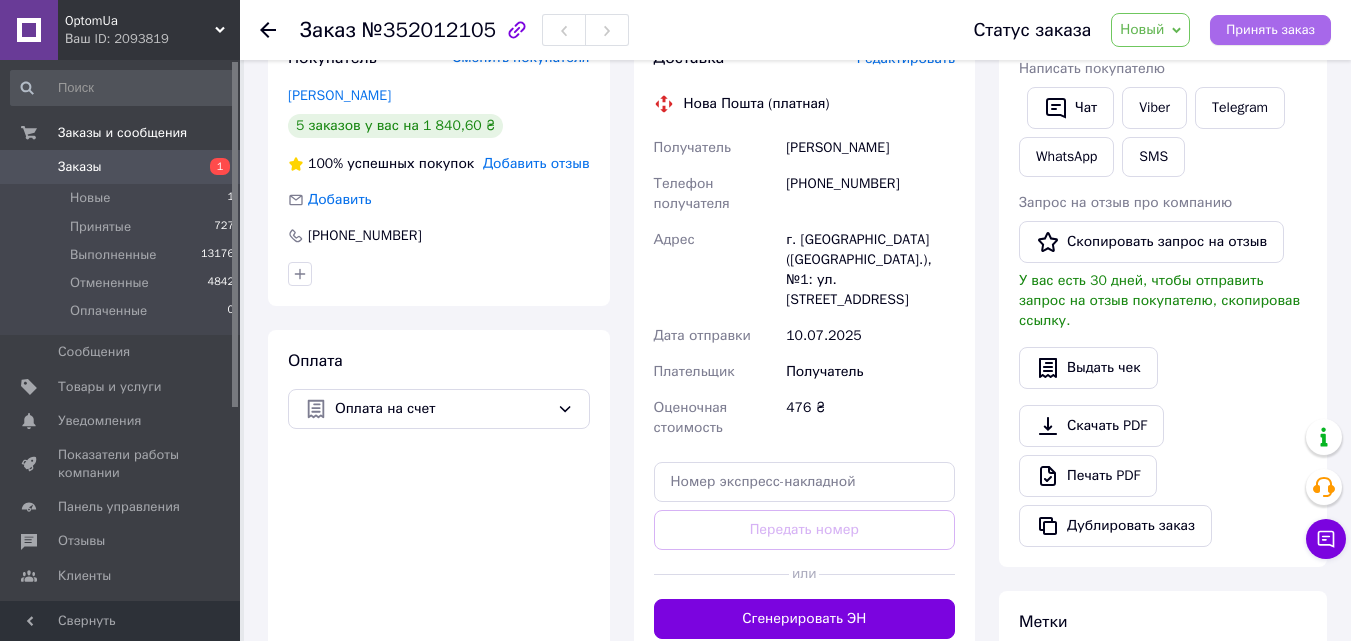 click on "Принять заказ" at bounding box center [1270, 30] 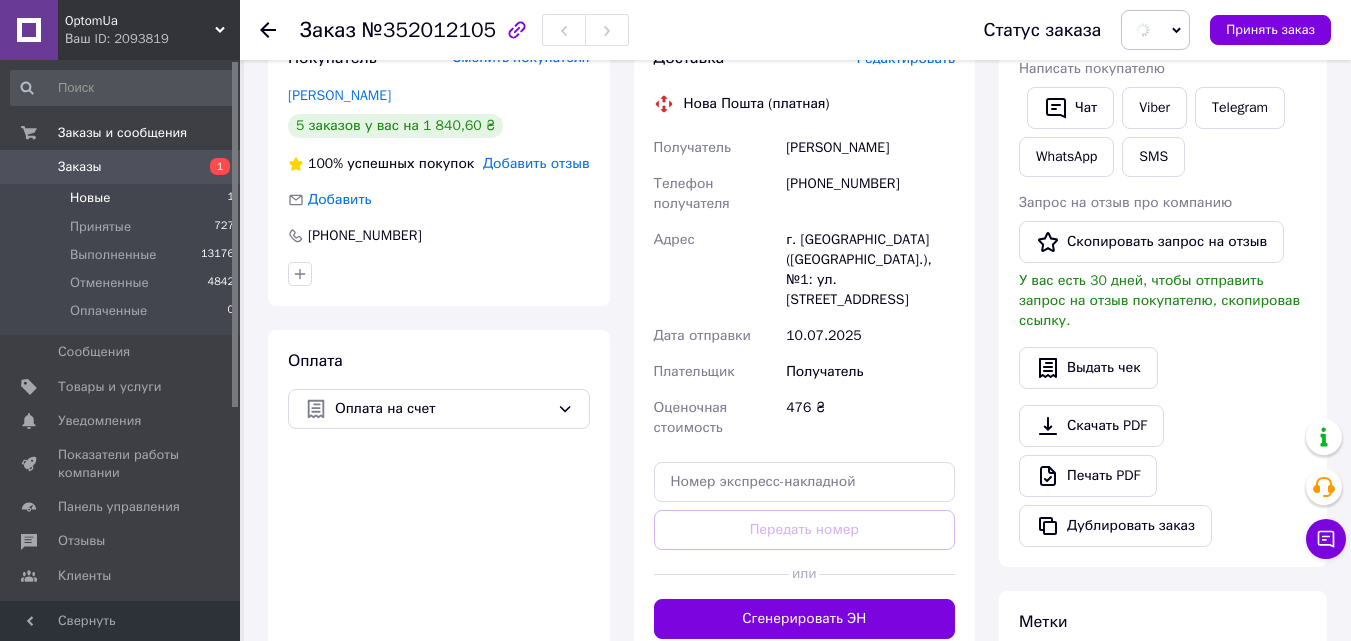 click on "Новые" at bounding box center (90, 198) 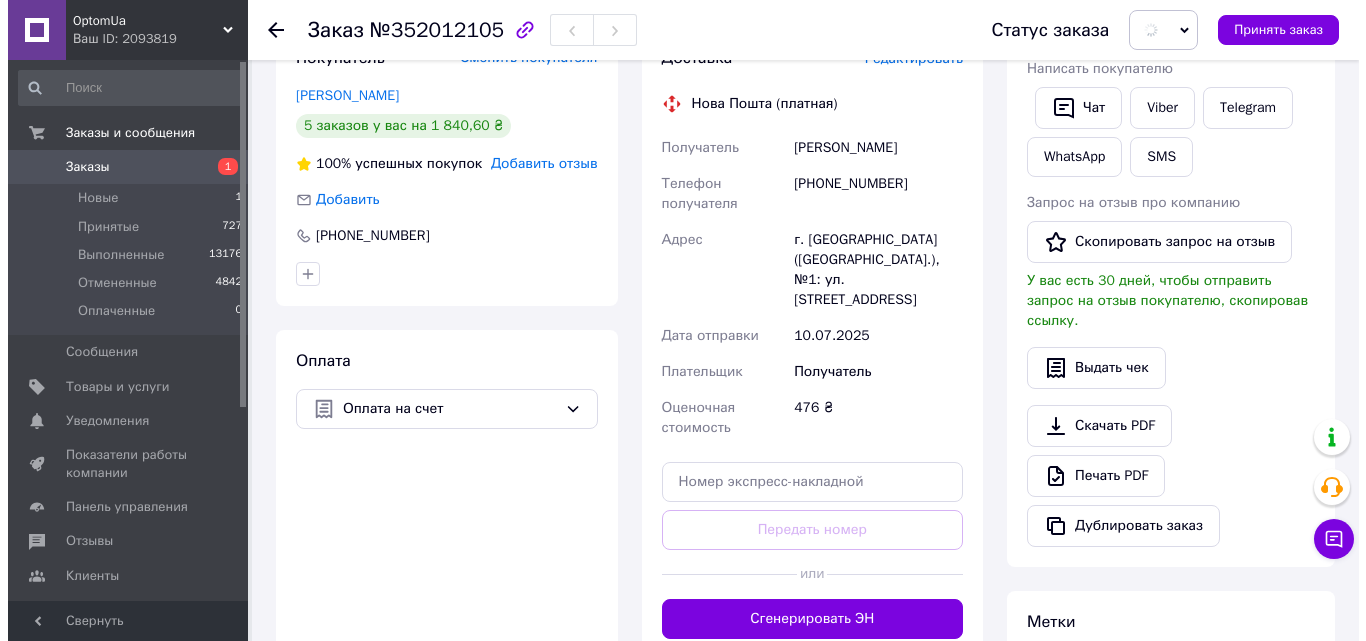scroll, scrollTop: 0, scrollLeft: 0, axis: both 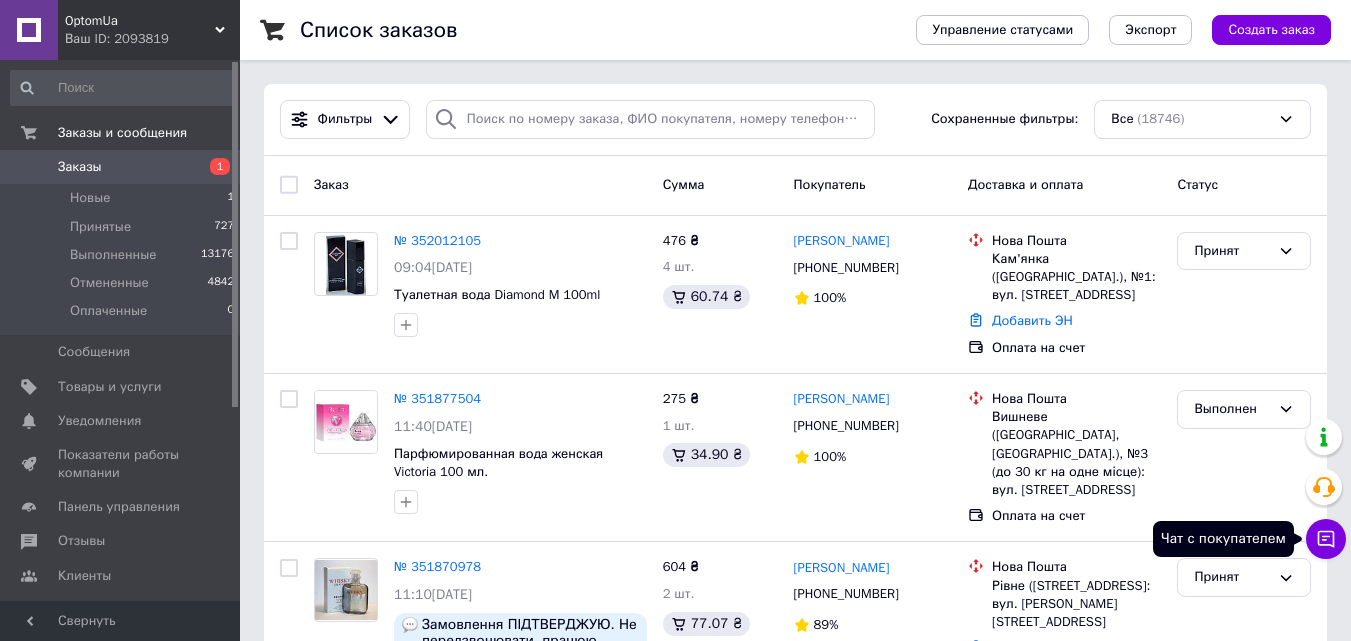 click 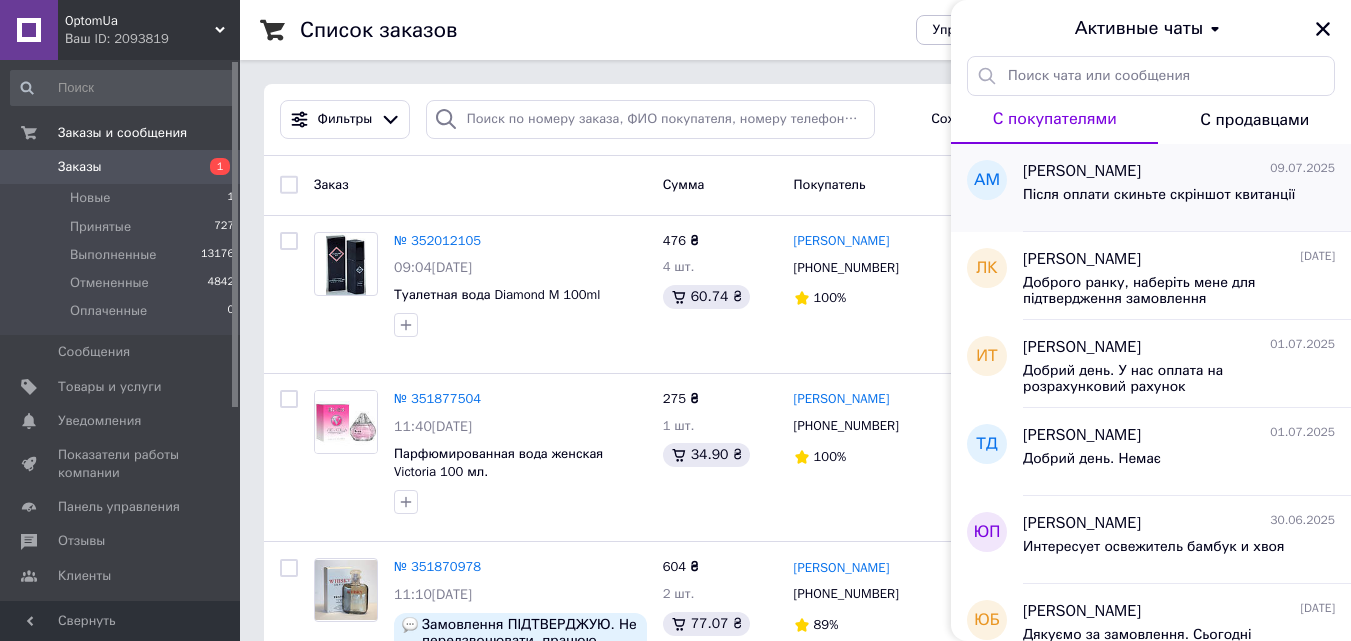 click on "Після оплати скиньте скріншот квитанції" at bounding box center (1159, 195) 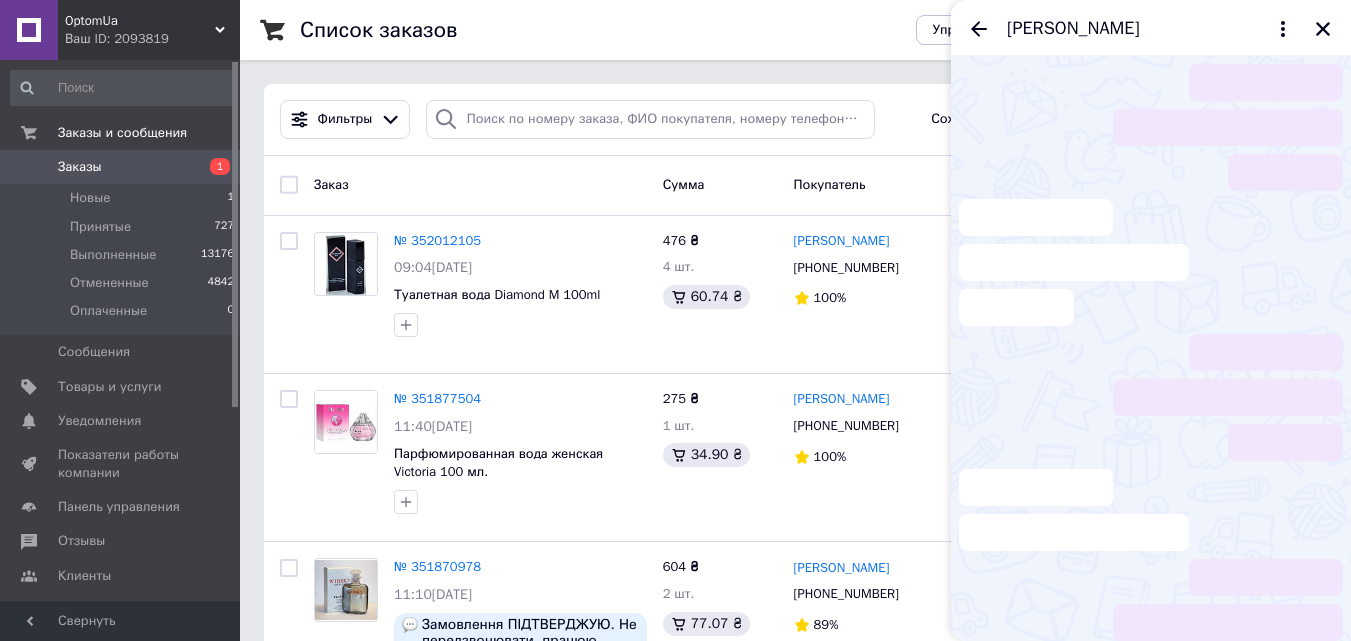 scroll, scrollTop: 828, scrollLeft: 0, axis: vertical 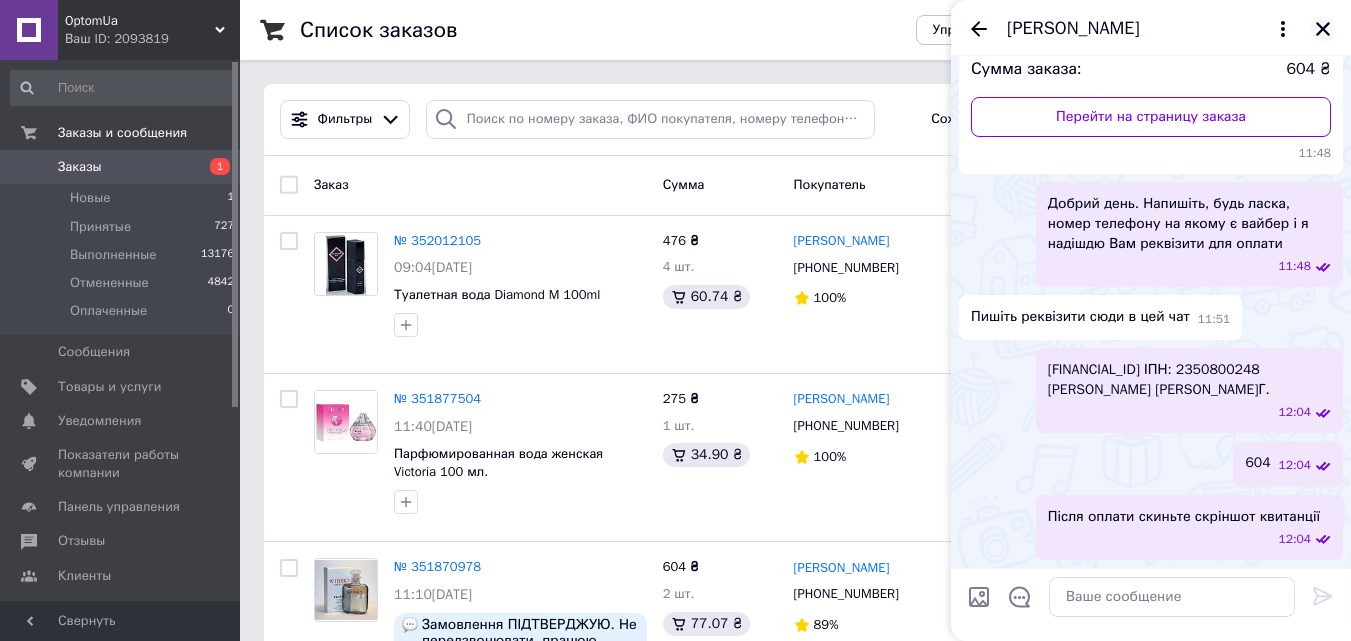 click 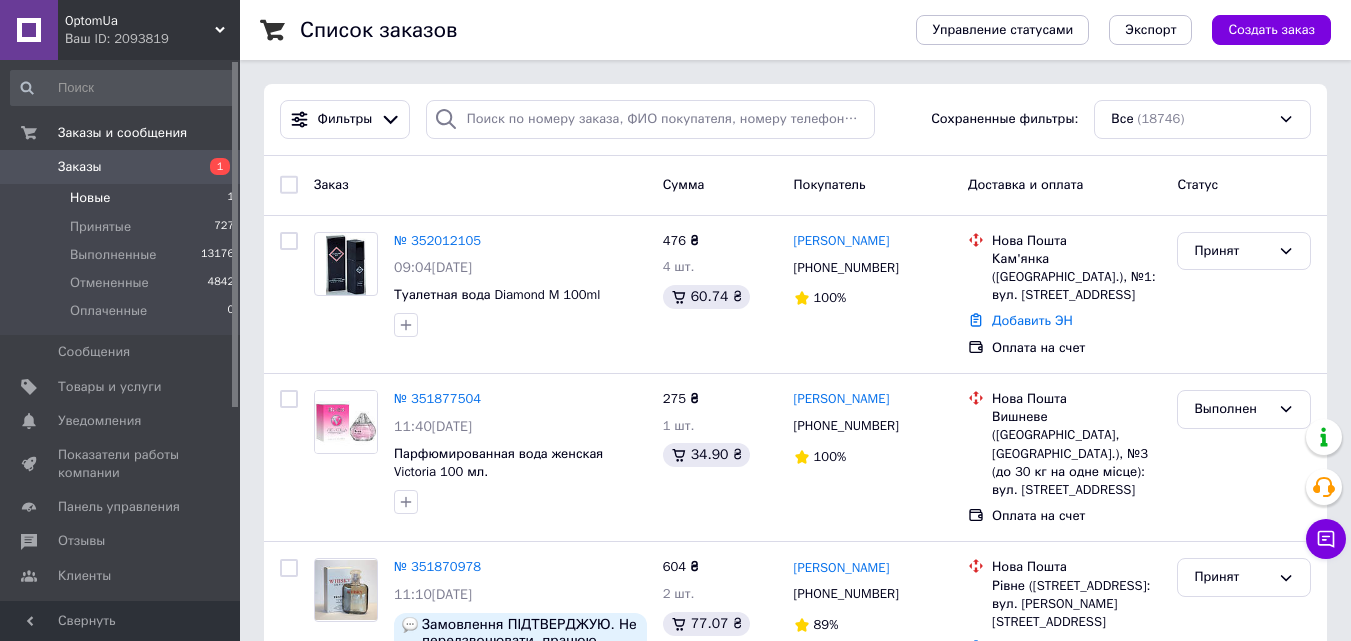 click on "Заказы 1 Новые 1 Принятые 727 Выполненные 13176 Отмененные 4842 Оплаченные 0" at bounding box center (123, 242) 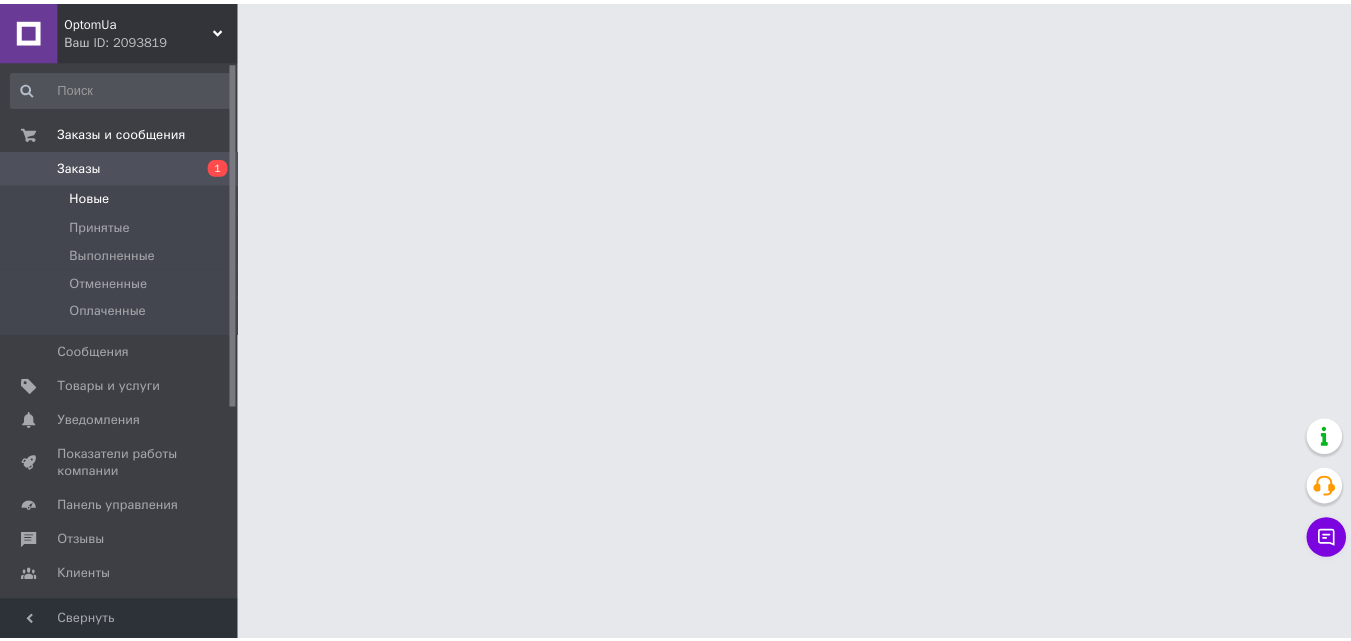 scroll, scrollTop: 0, scrollLeft: 0, axis: both 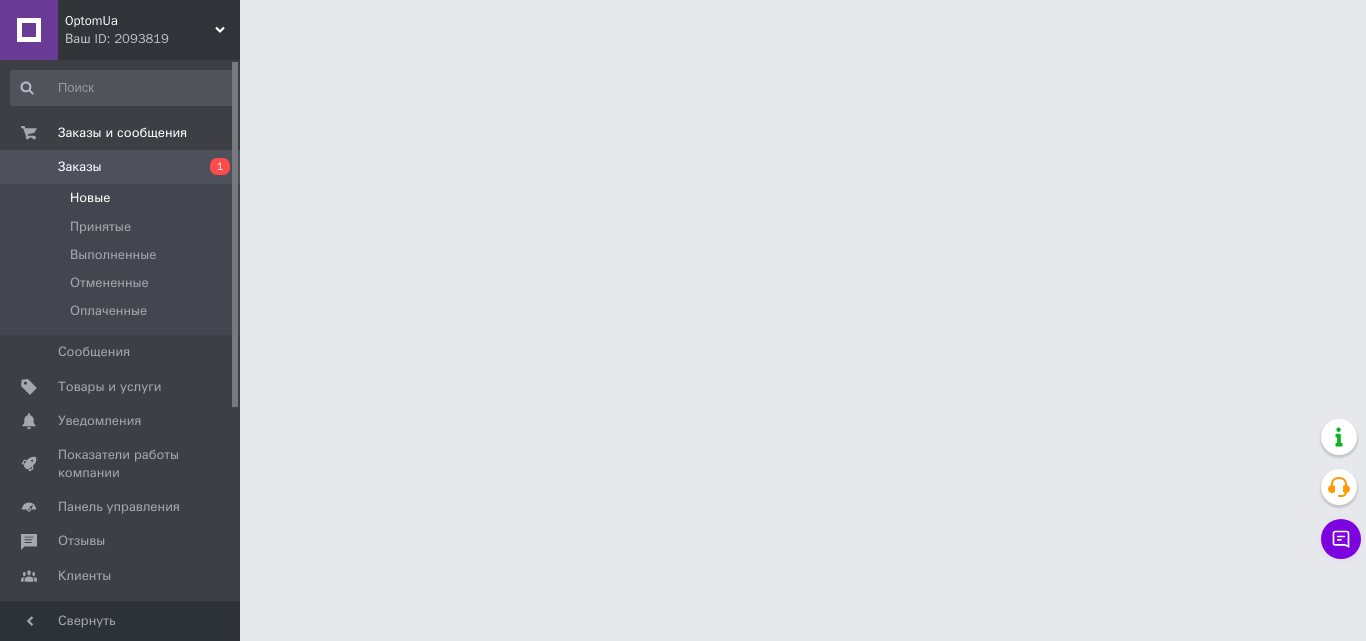 click on "Новые" at bounding box center [123, 198] 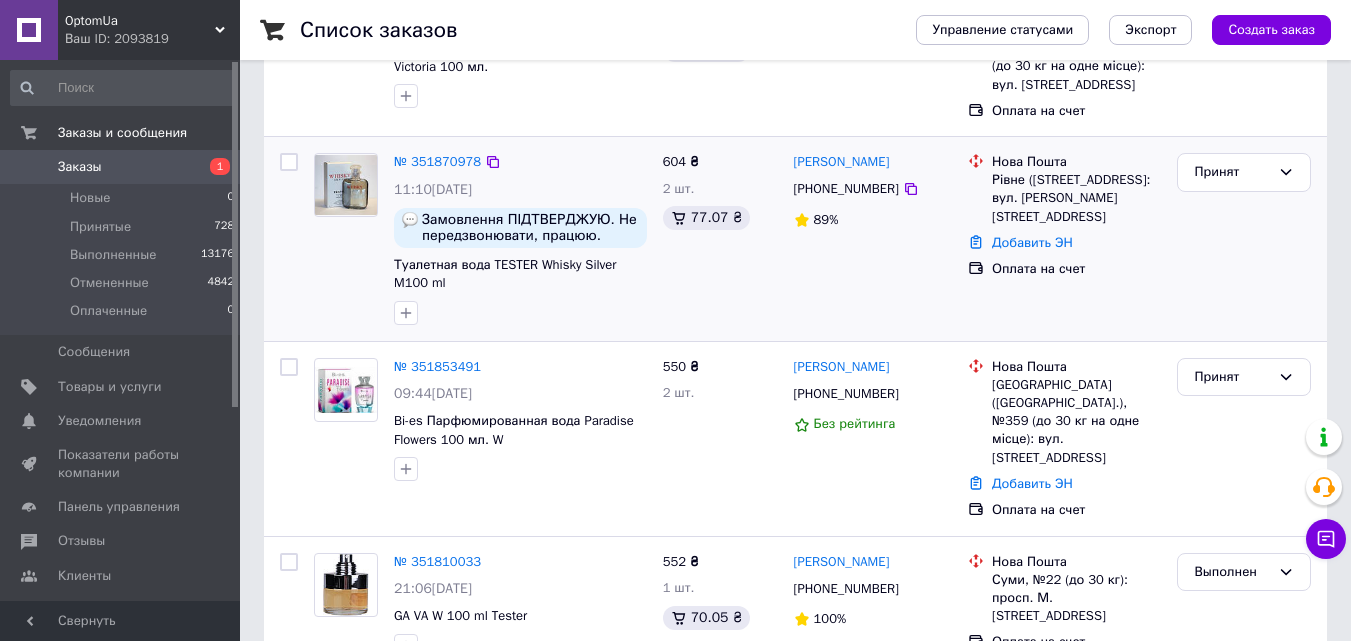 scroll, scrollTop: 500, scrollLeft: 0, axis: vertical 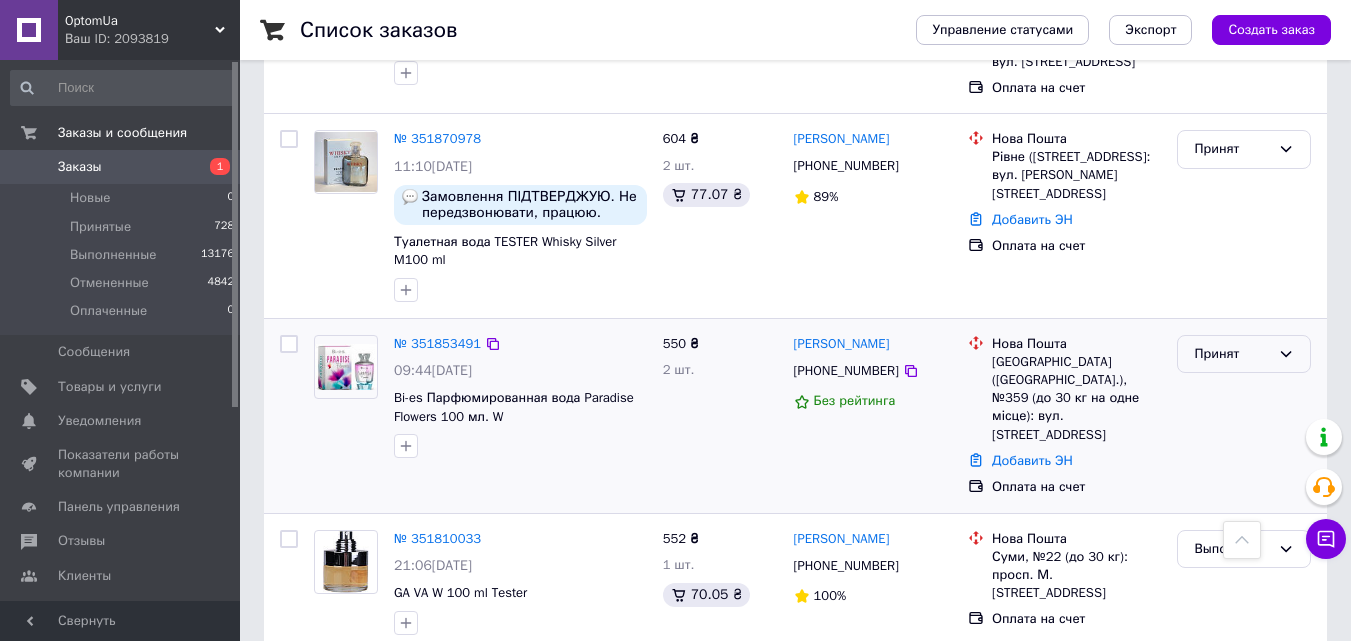 click on "Принят" at bounding box center (1232, 354) 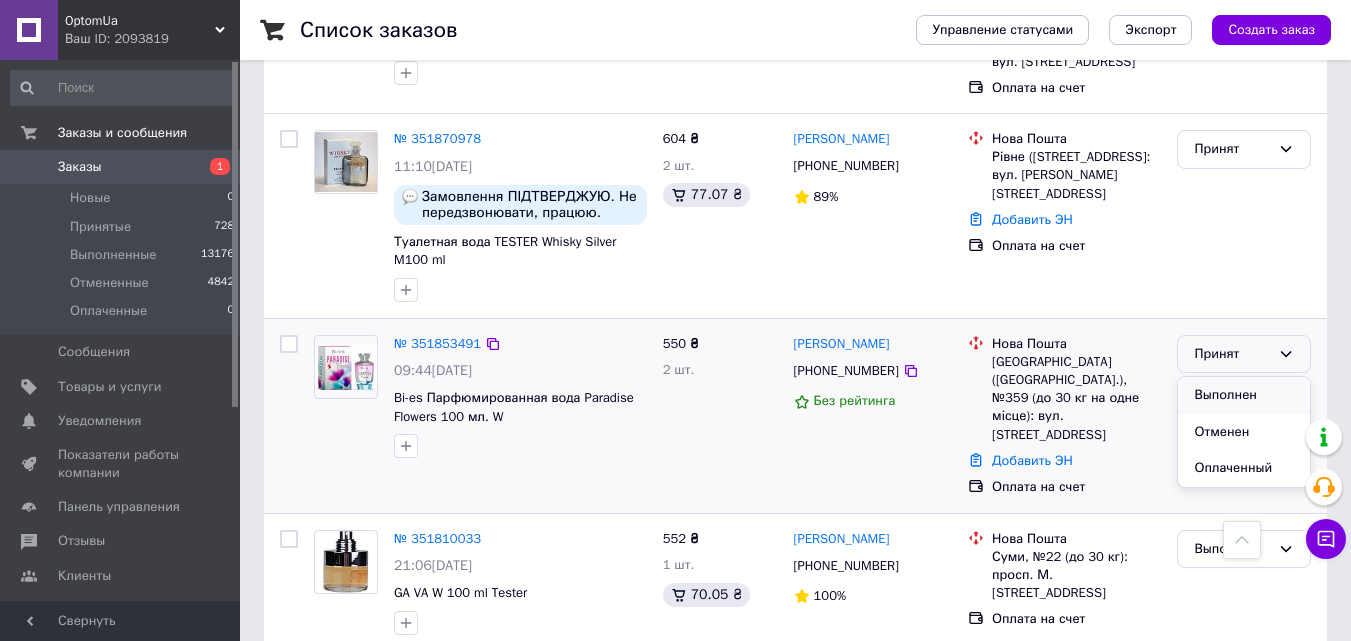click on "Выполнен" at bounding box center [1244, 395] 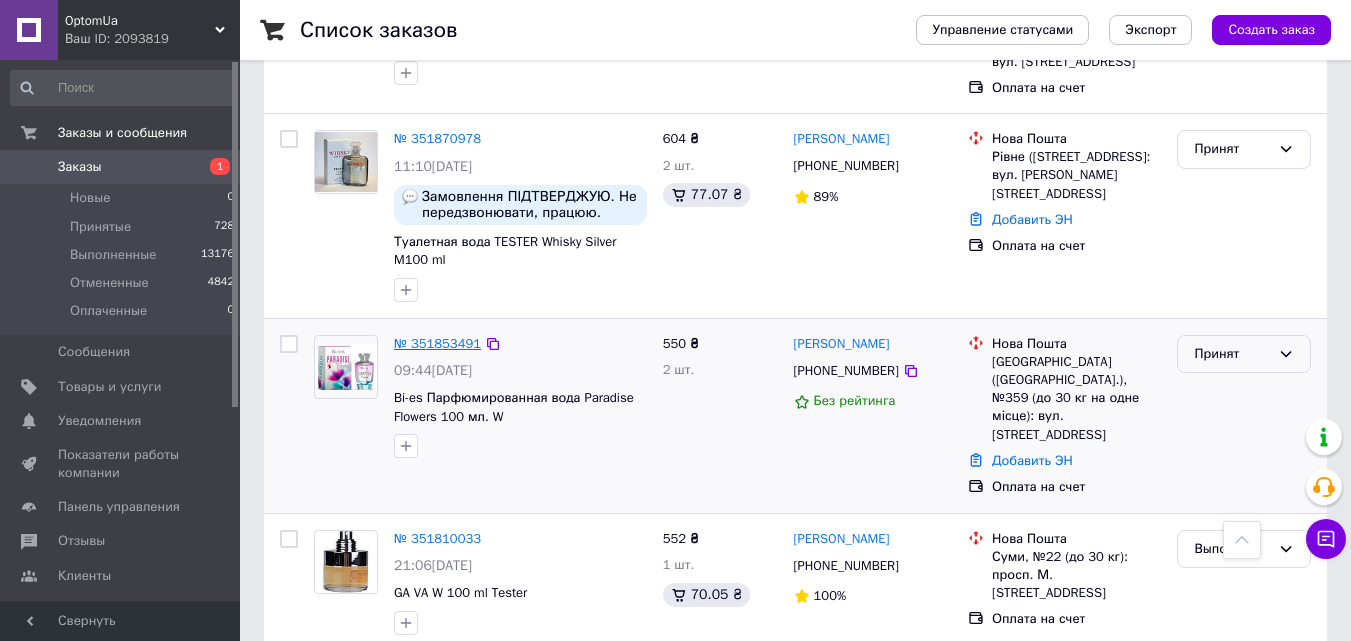 click on "№ 351853491" at bounding box center [437, 343] 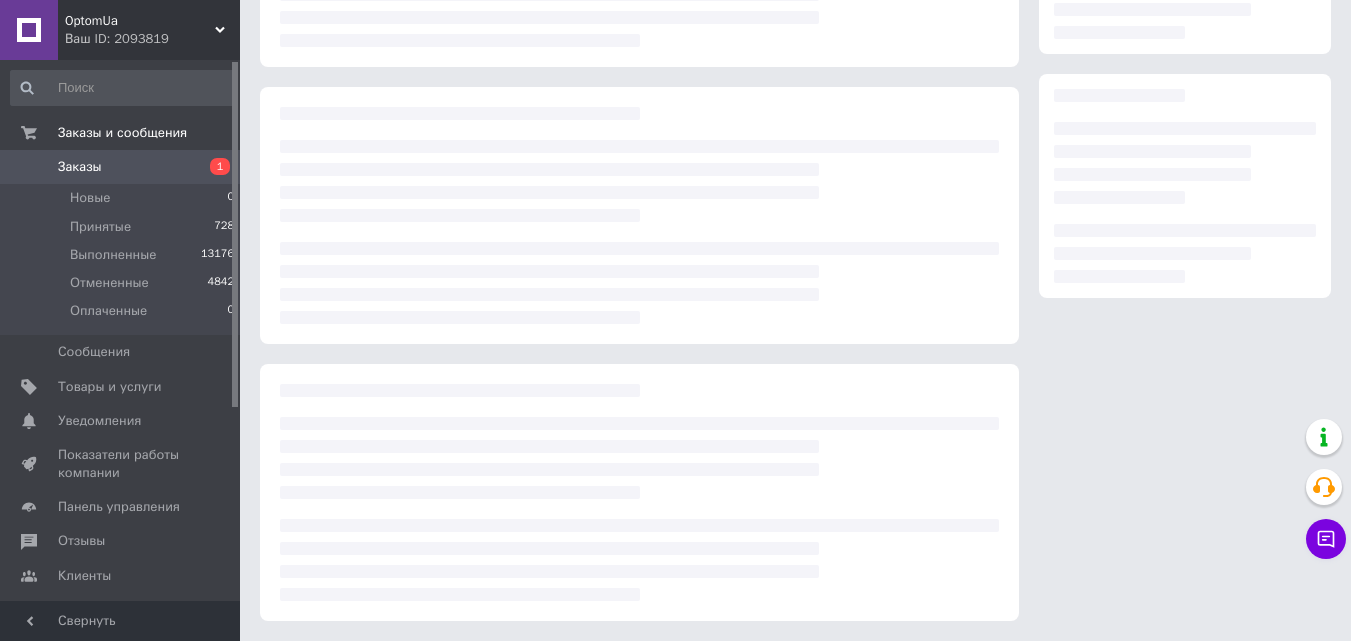 scroll, scrollTop: 0, scrollLeft: 0, axis: both 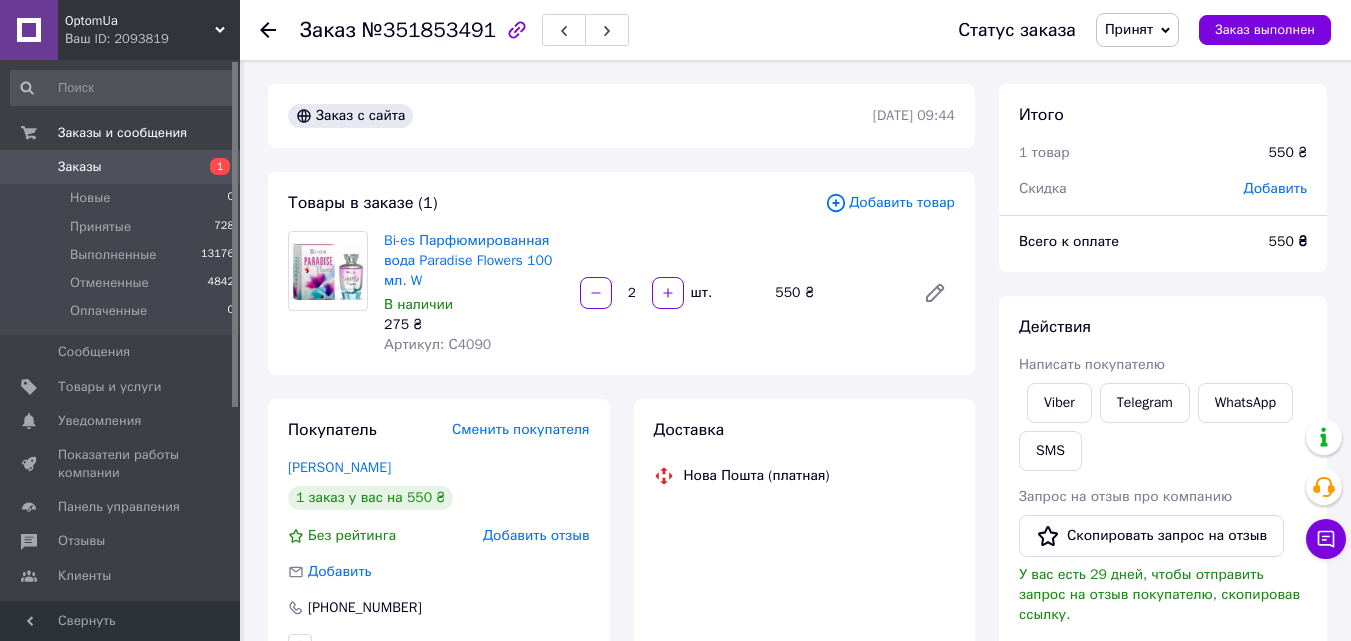 click on "Принят" at bounding box center (1137, 30) 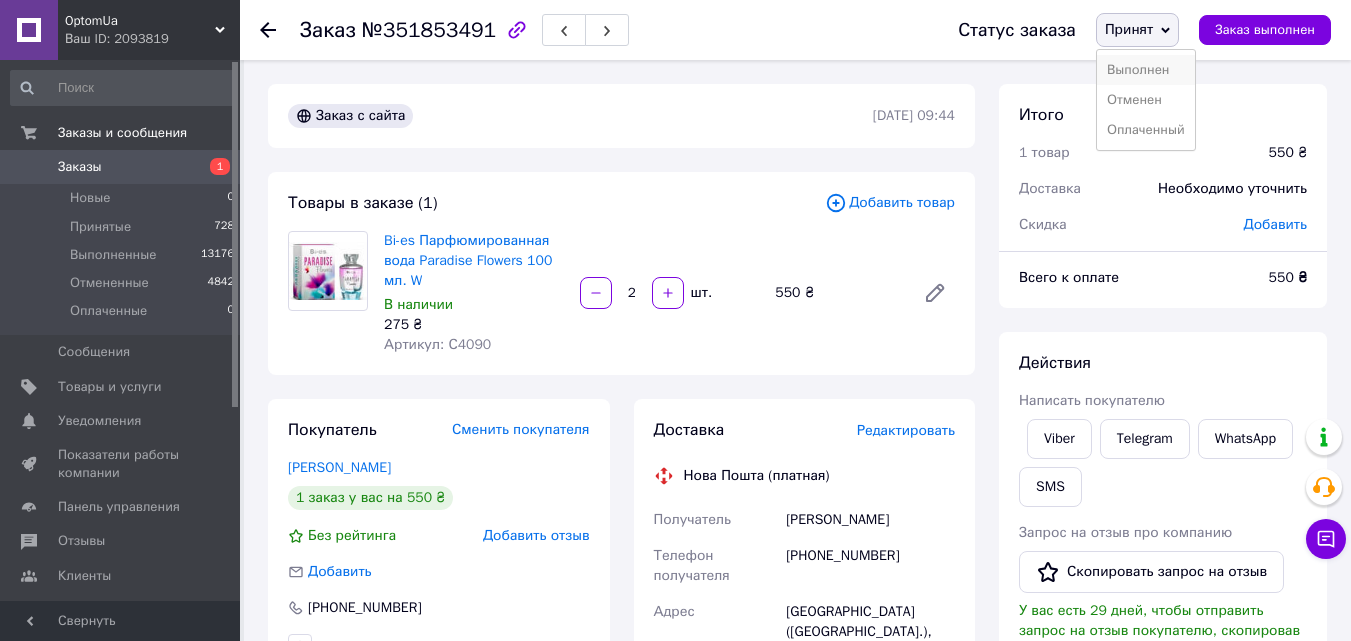 click on "Выполнен" at bounding box center [1146, 70] 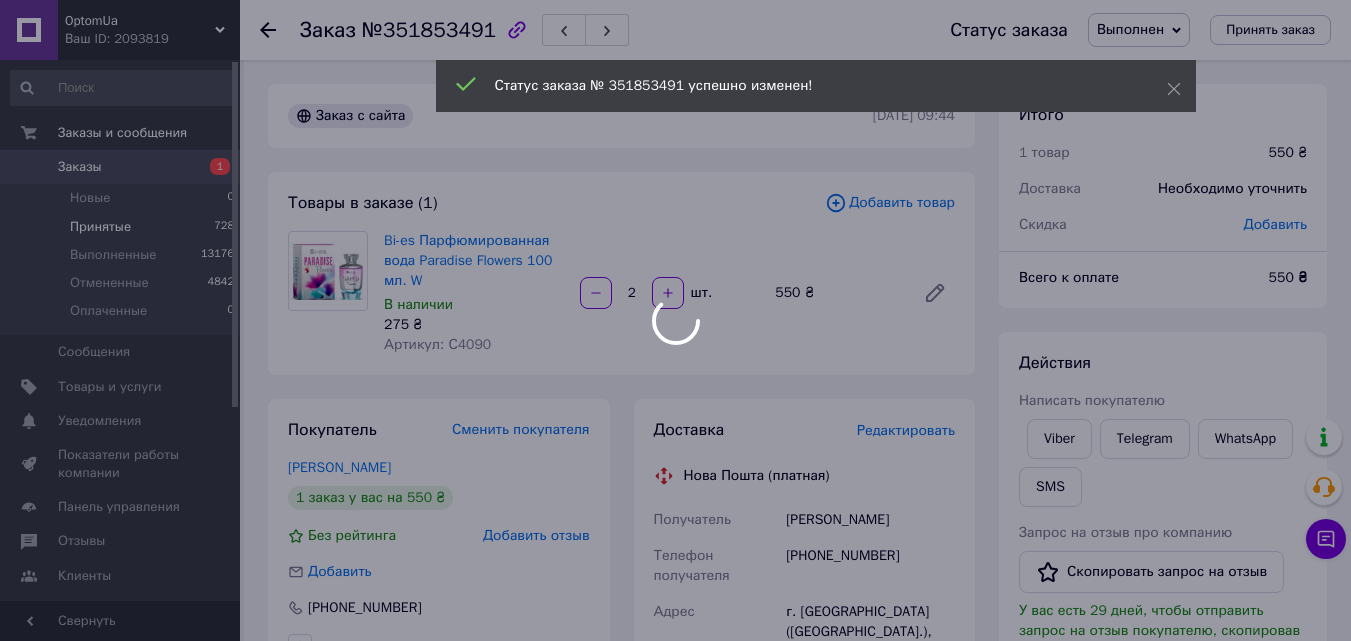 click at bounding box center (675, 320) 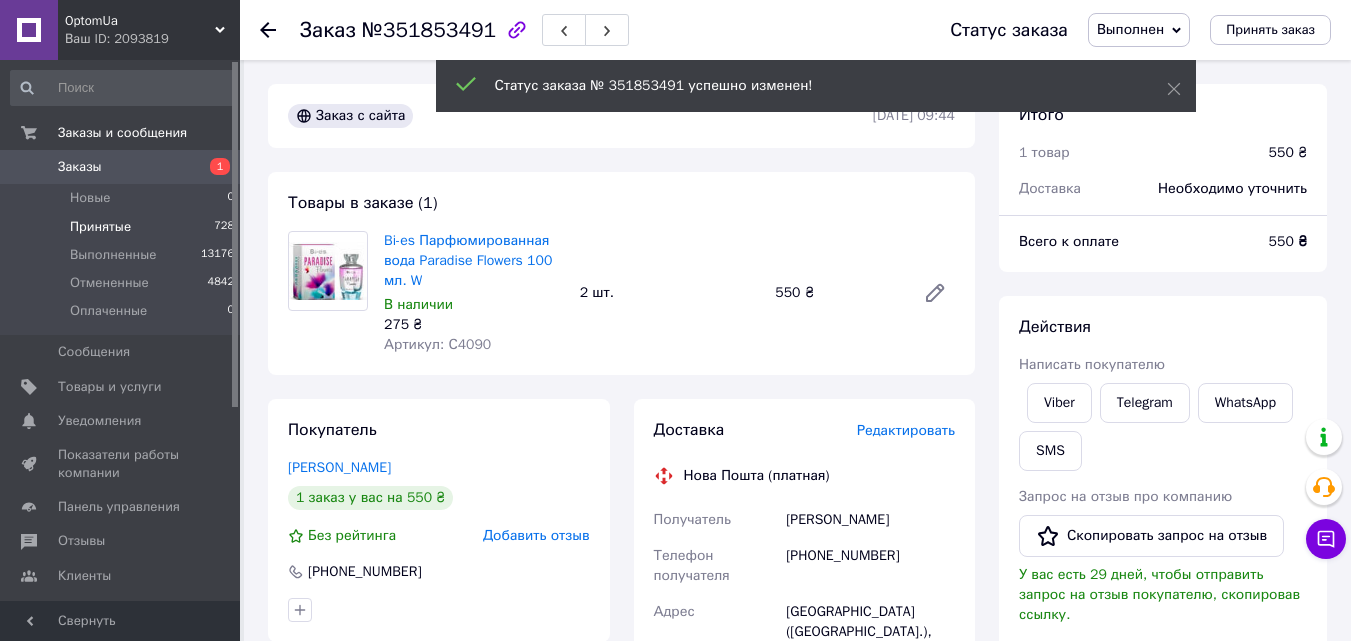 click on "Принятые" at bounding box center [100, 227] 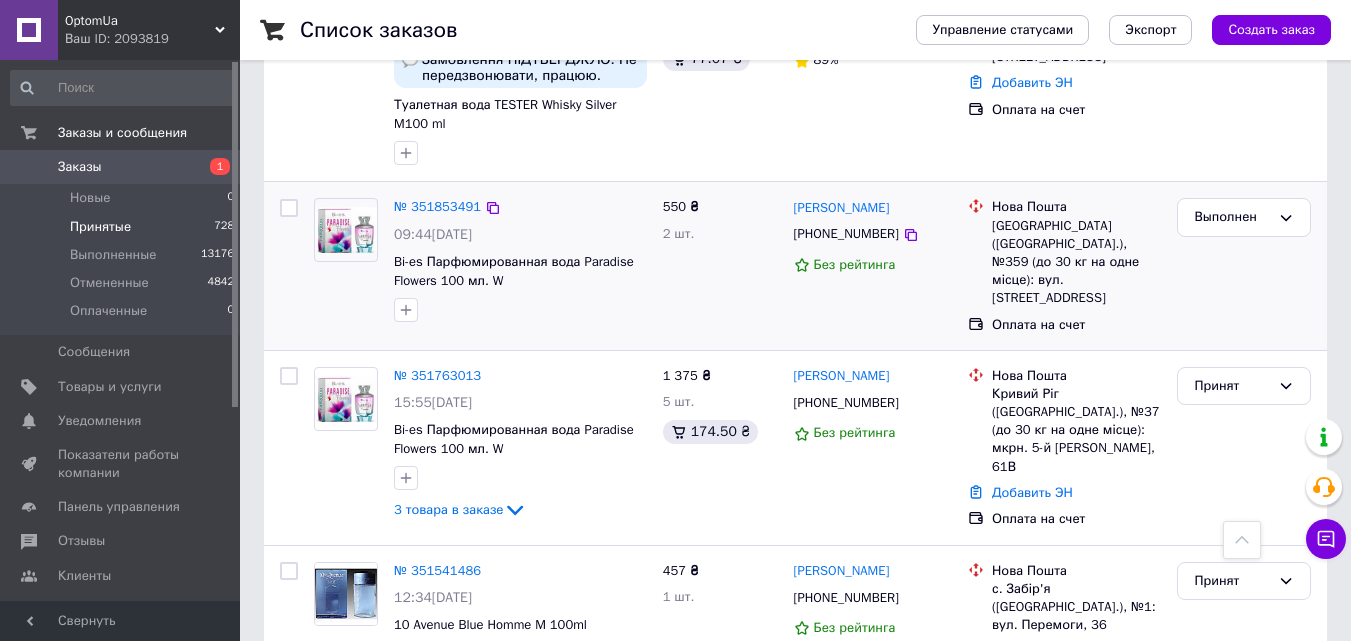 scroll, scrollTop: 600, scrollLeft: 0, axis: vertical 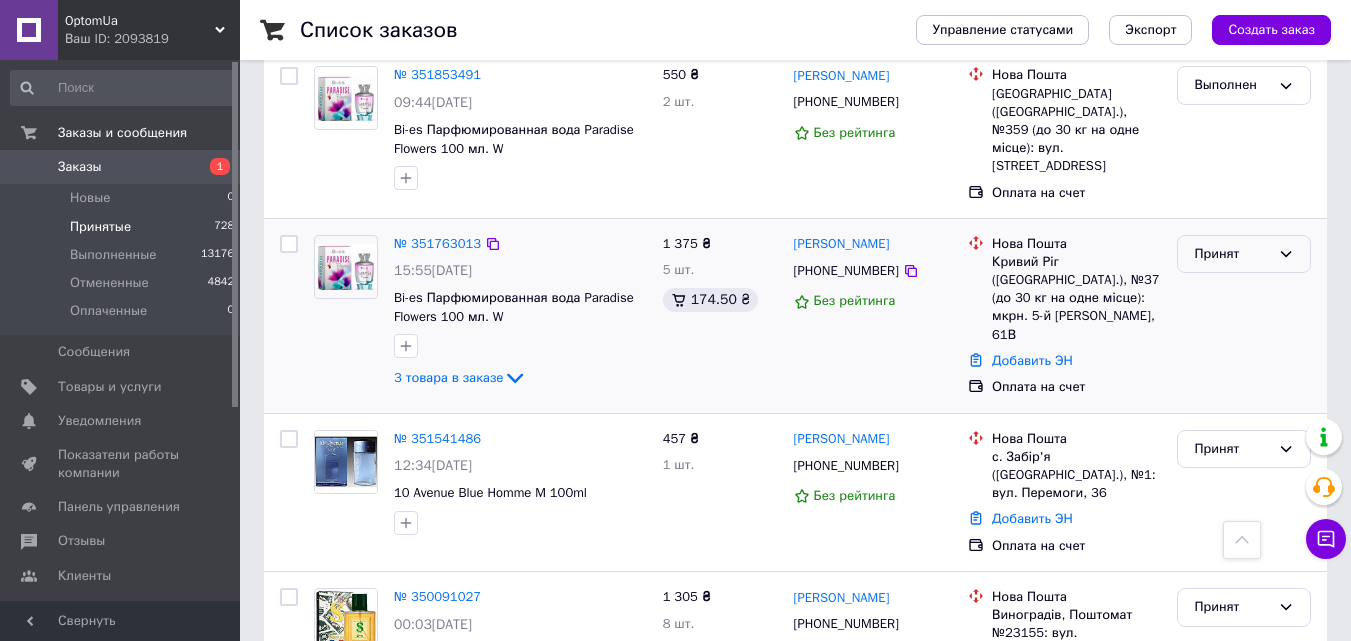 click on "Принят" at bounding box center (1232, 254) 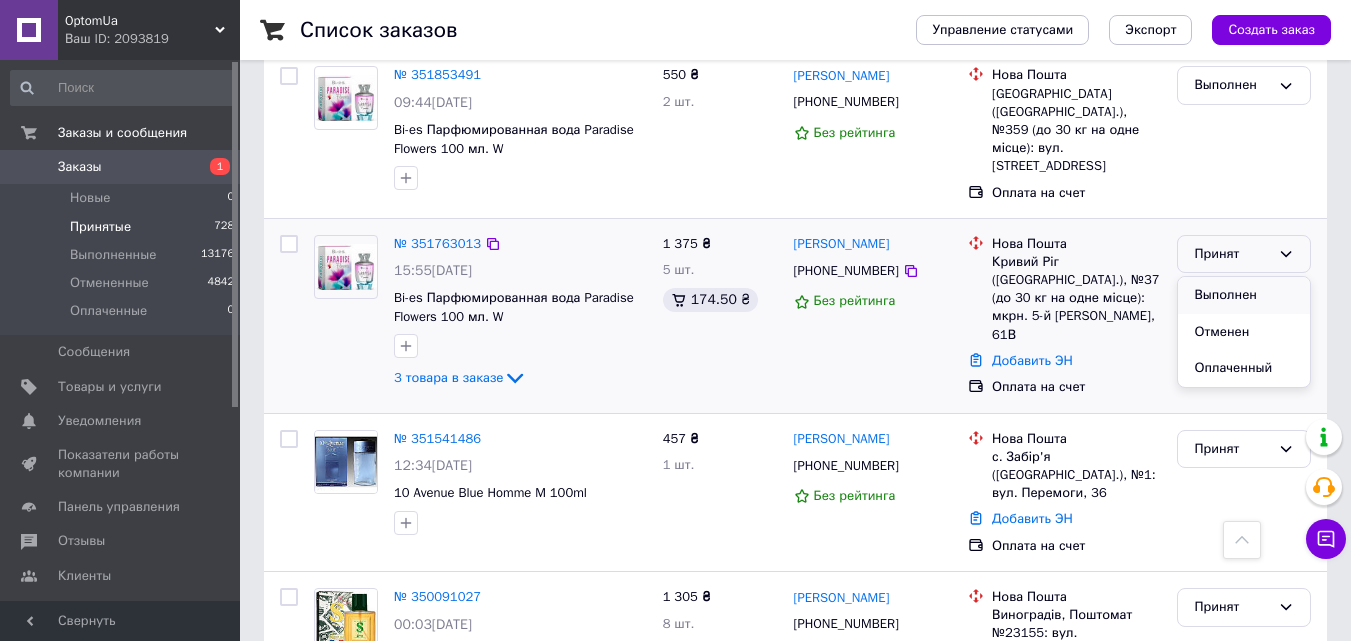 click on "Выполнен" at bounding box center [1244, 295] 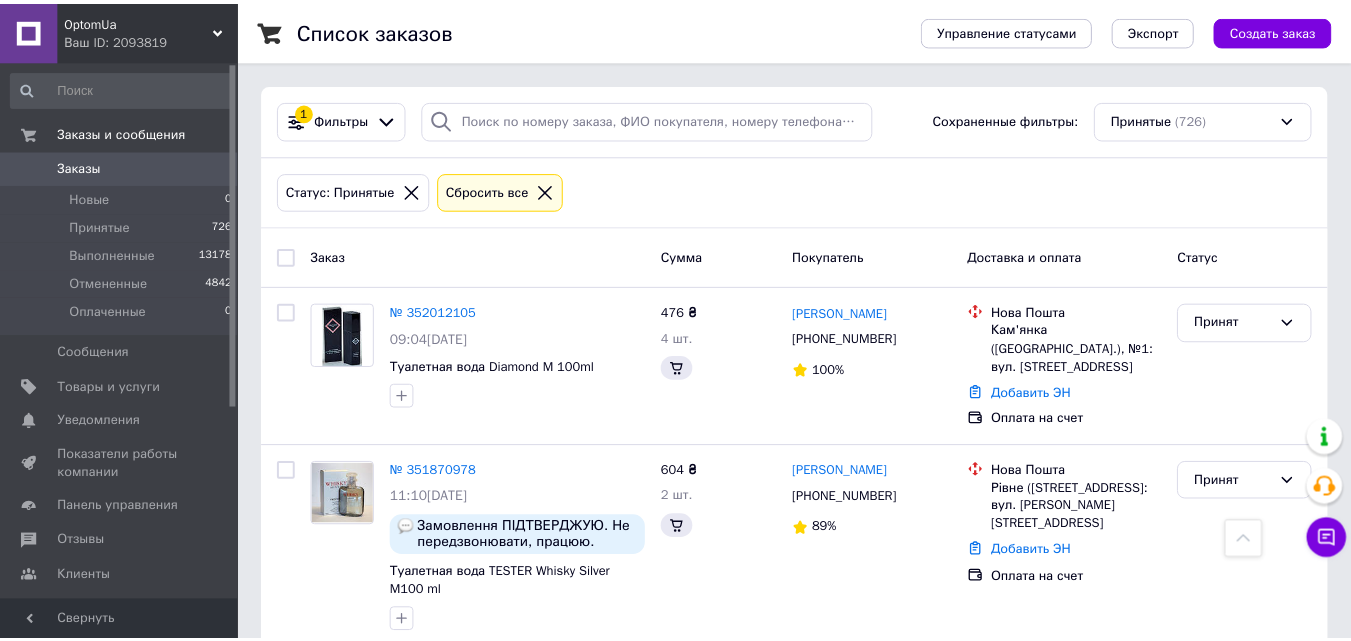 scroll, scrollTop: 600, scrollLeft: 0, axis: vertical 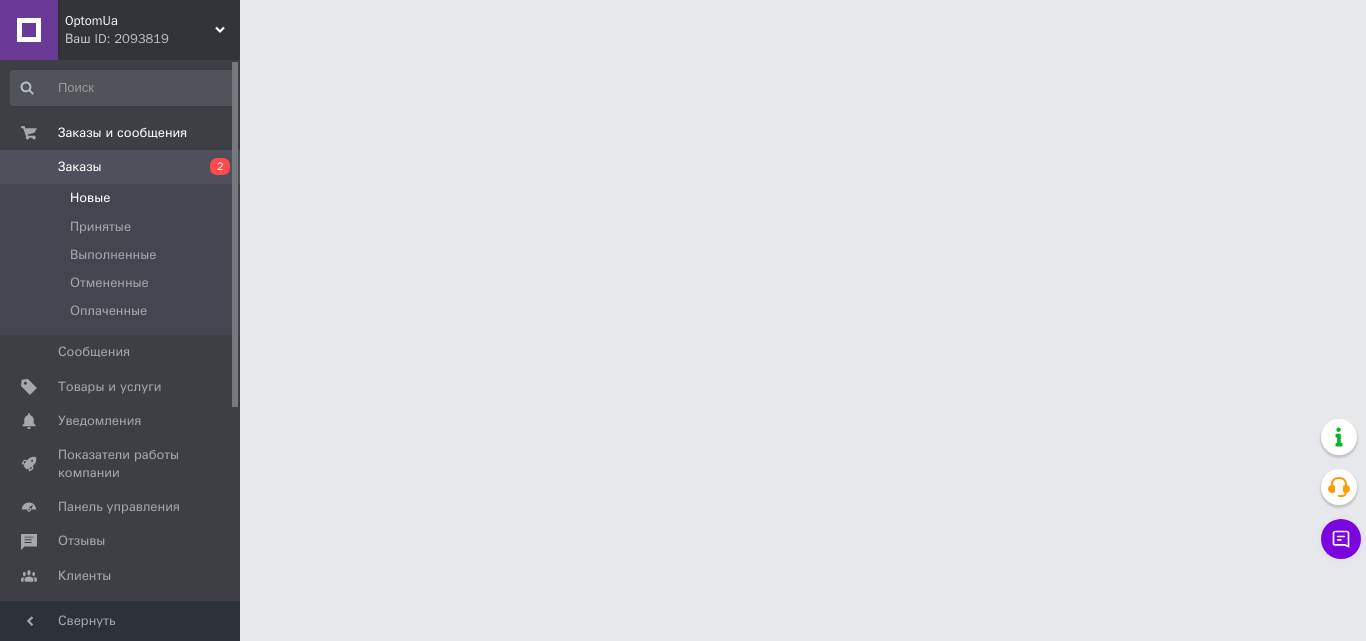 click on "Новые" at bounding box center (90, 198) 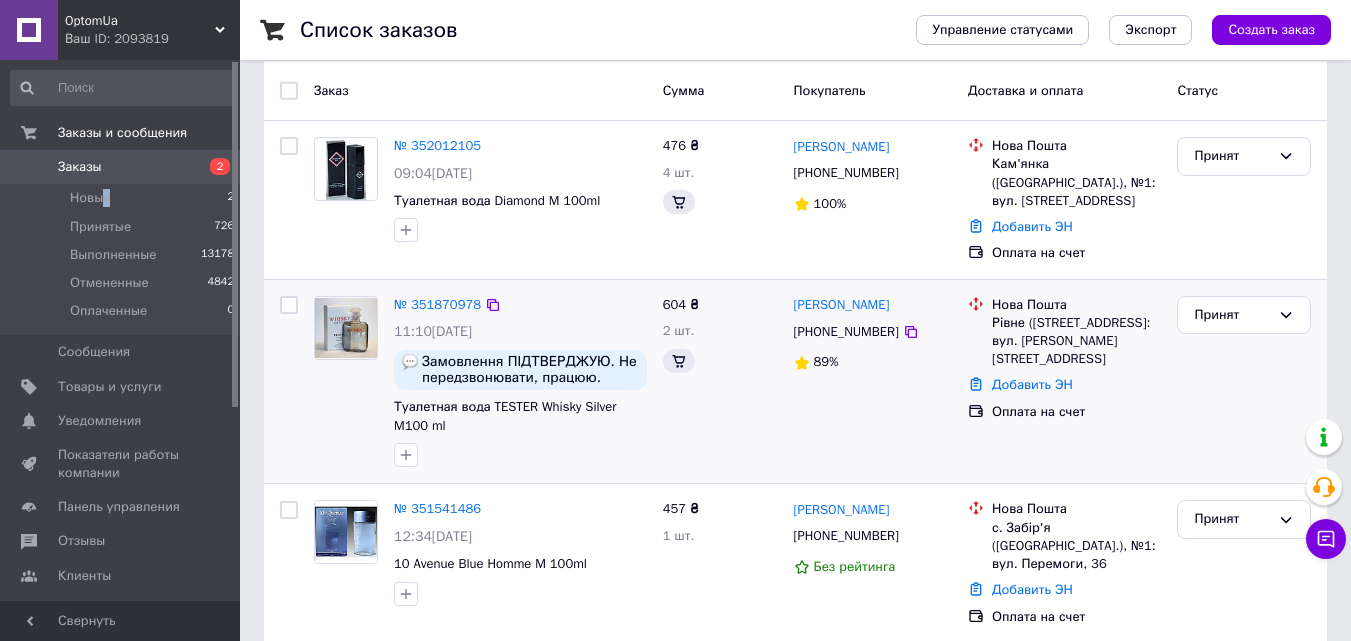 scroll, scrollTop: 200, scrollLeft: 0, axis: vertical 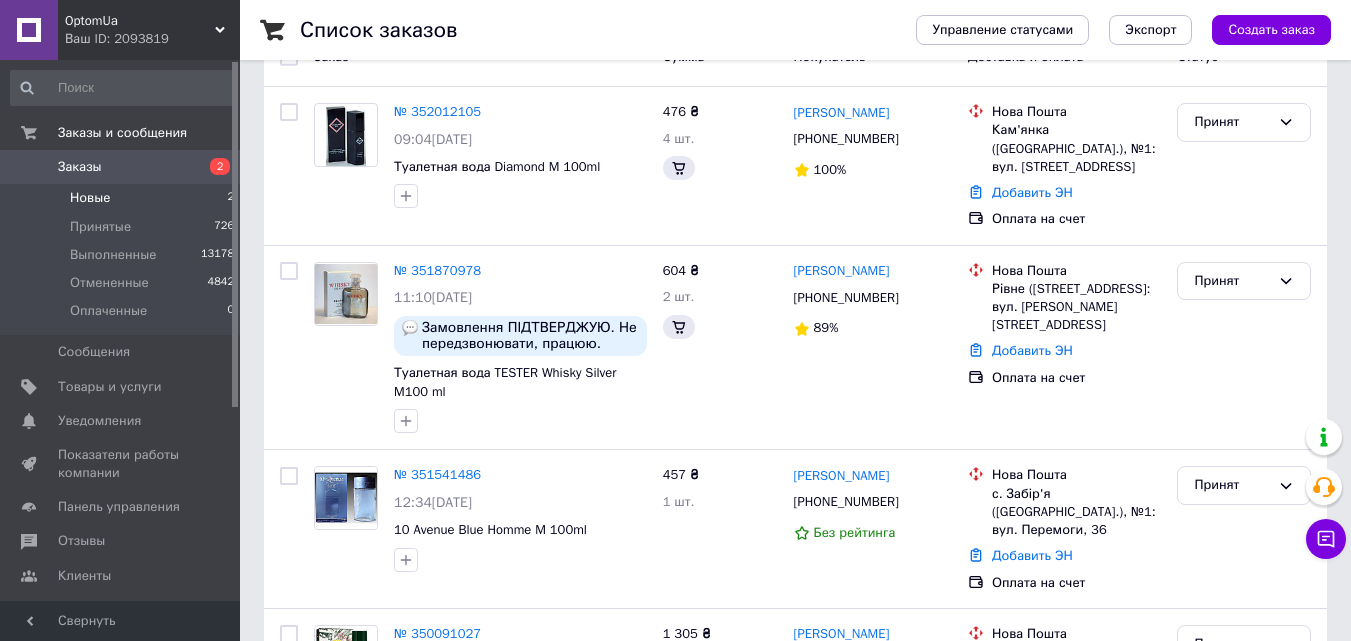 click on "Новые" at bounding box center [90, 198] 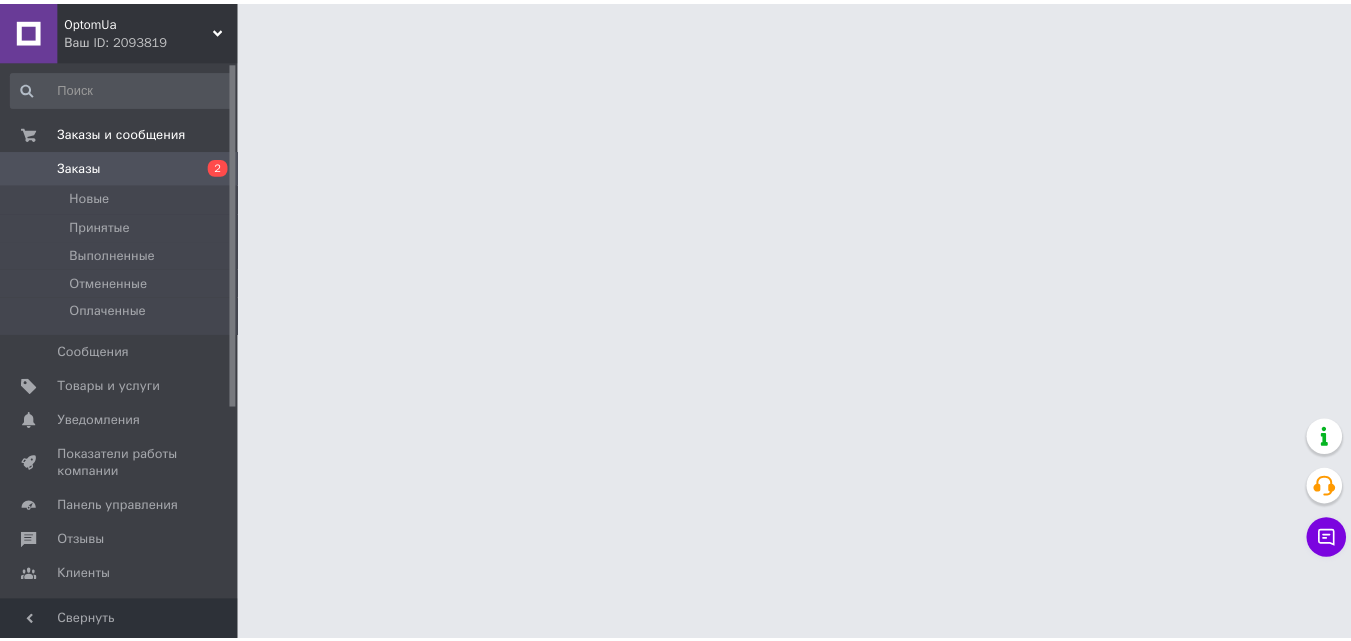 scroll, scrollTop: 0, scrollLeft: 0, axis: both 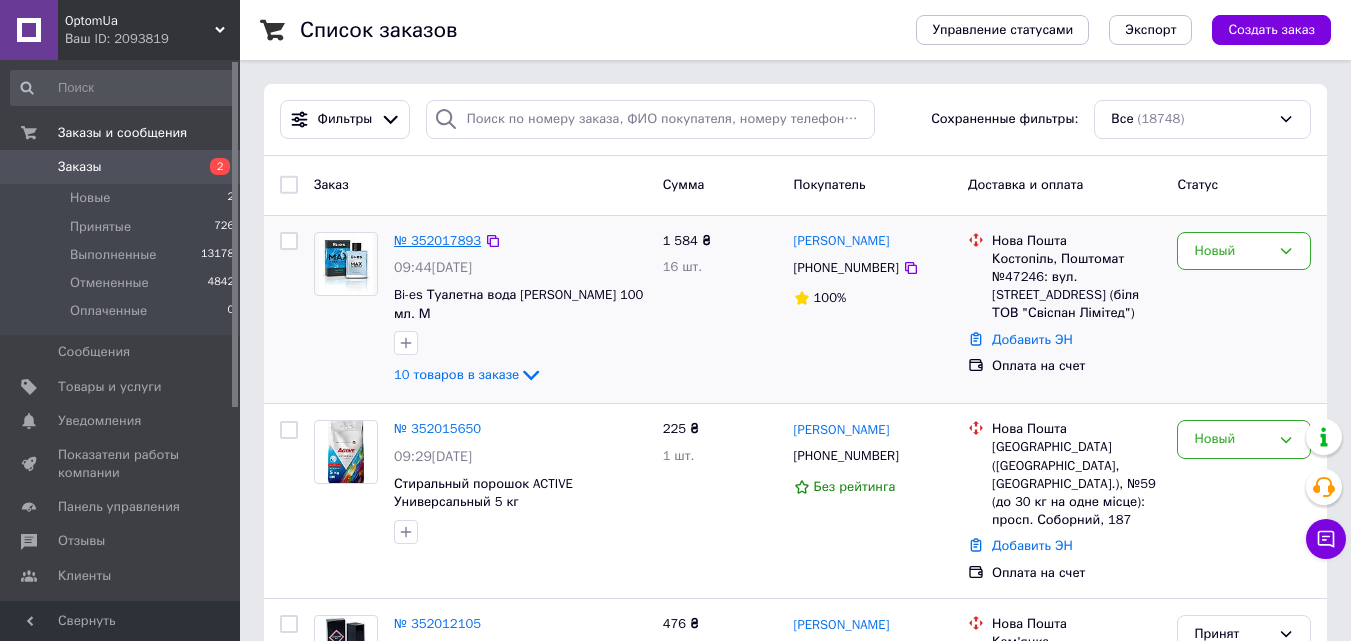 click on "№ 352017893" at bounding box center [437, 240] 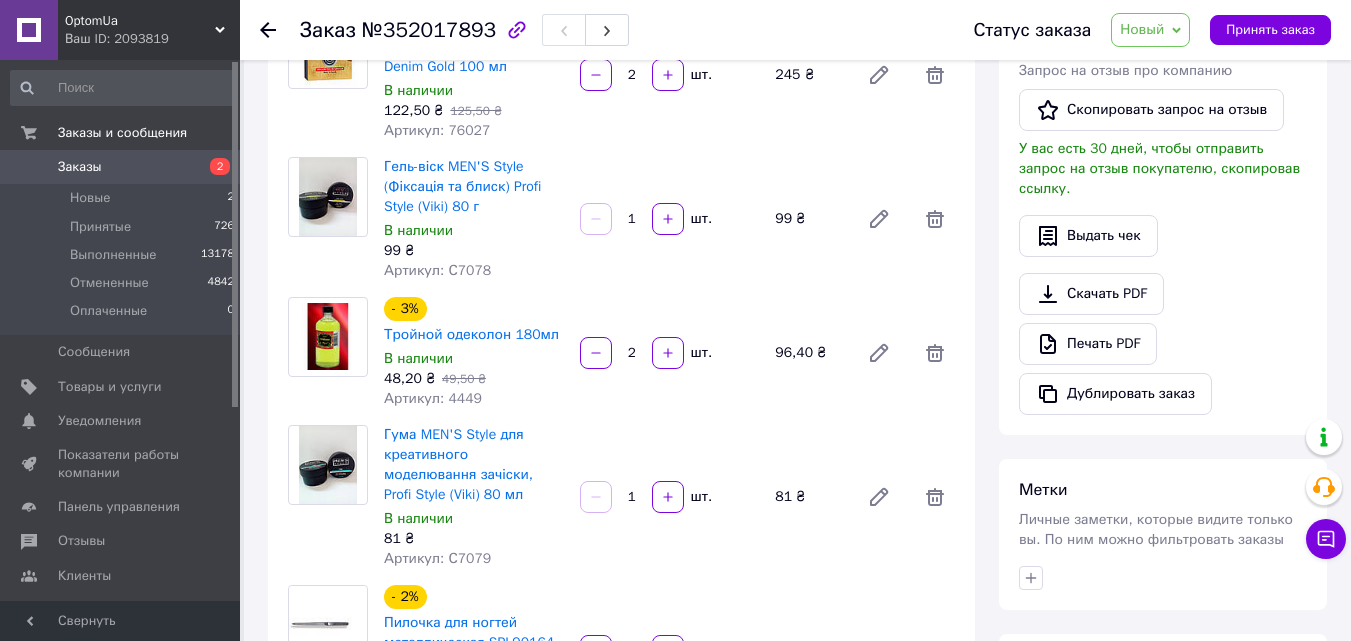 scroll, scrollTop: 500, scrollLeft: 0, axis: vertical 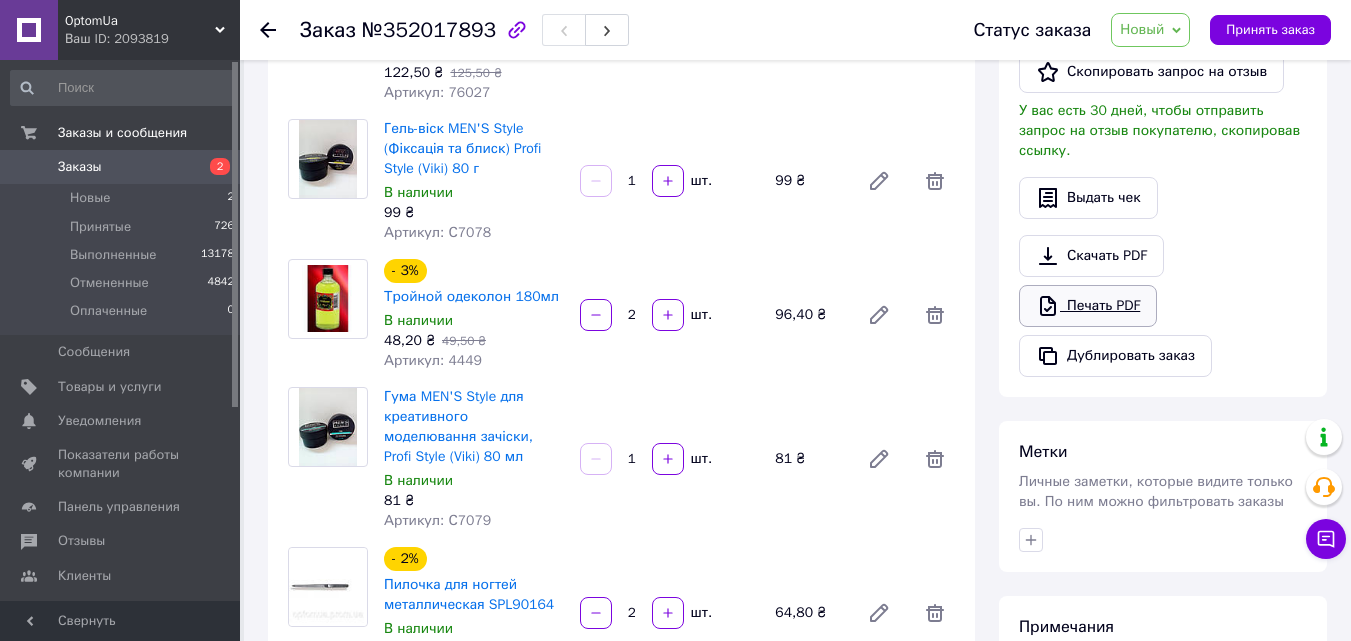 click on "Печать PDF" at bounding box center [1088, 306] 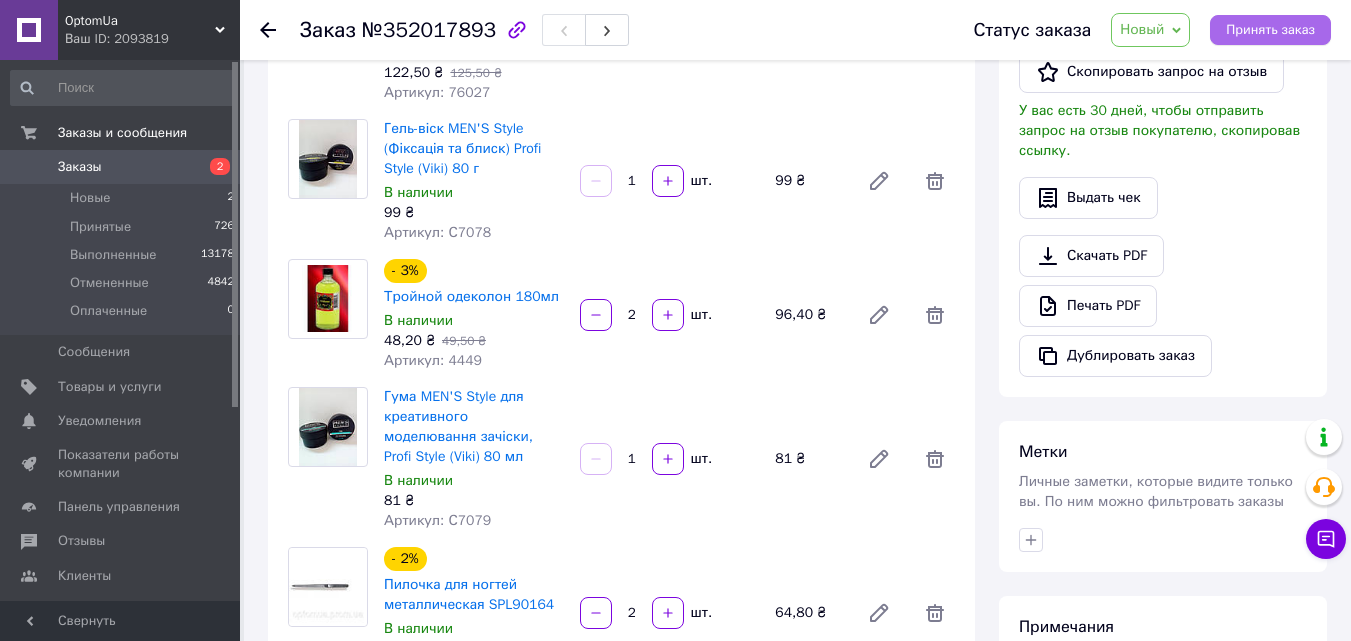 click on "Принять заказ" at bounding box center (1270, 30) 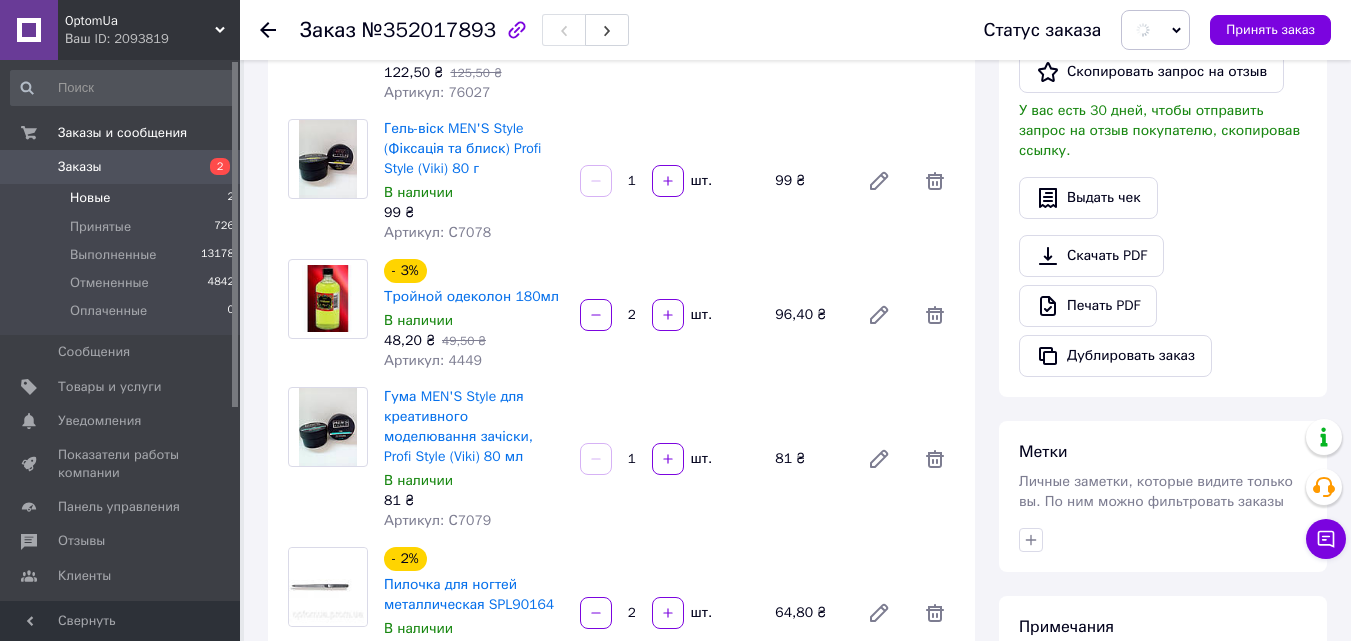 click on "Новые" at bounding box center [90, 198] 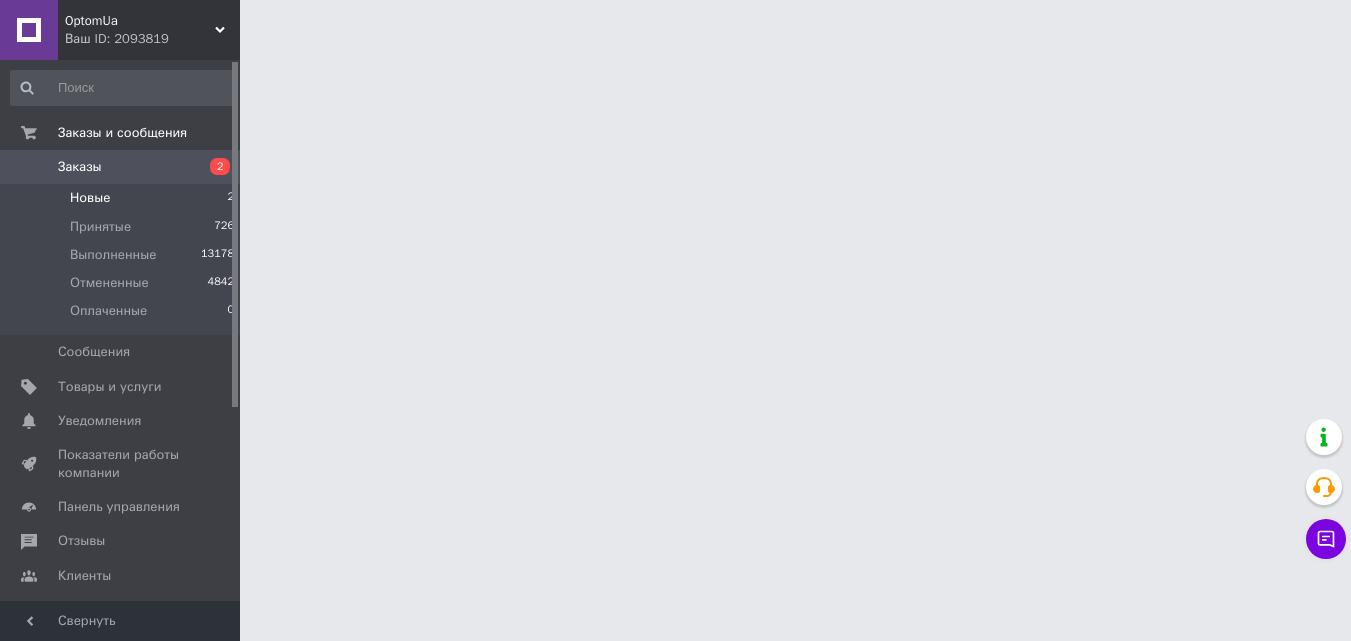 scroll, scrollTop: 0, scrollLeft: 0, axis: both 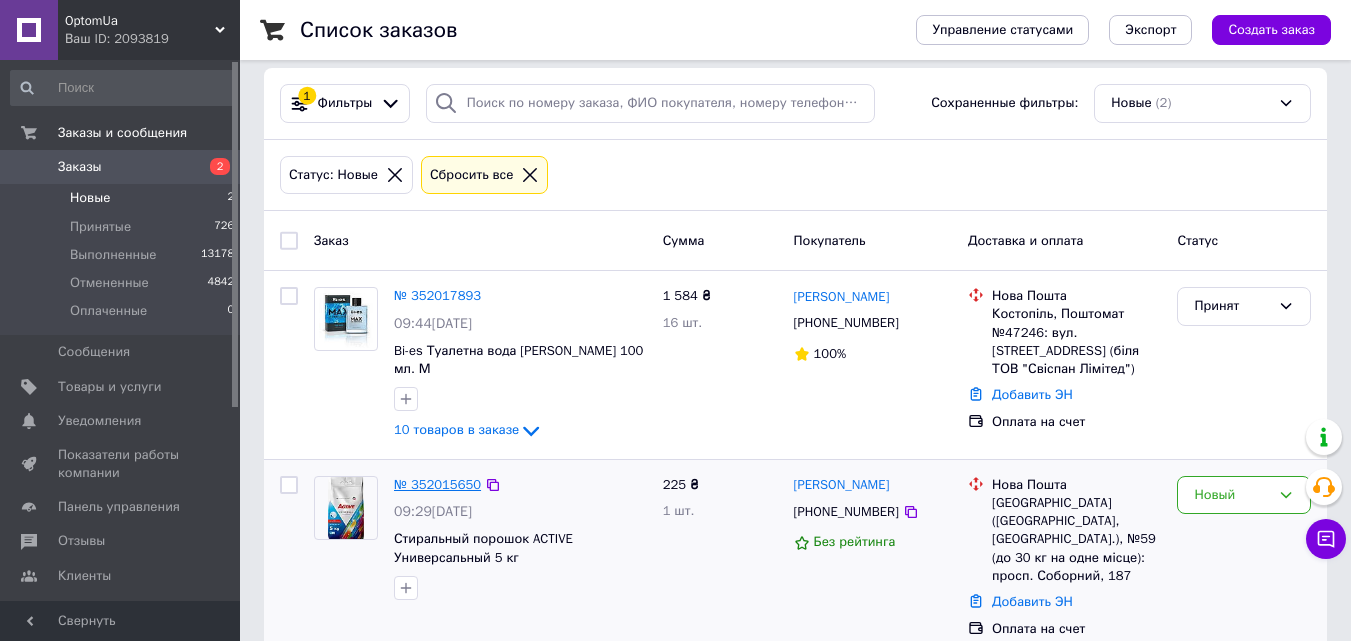 click on "№ 352015650" at bounding box center [437, 484] 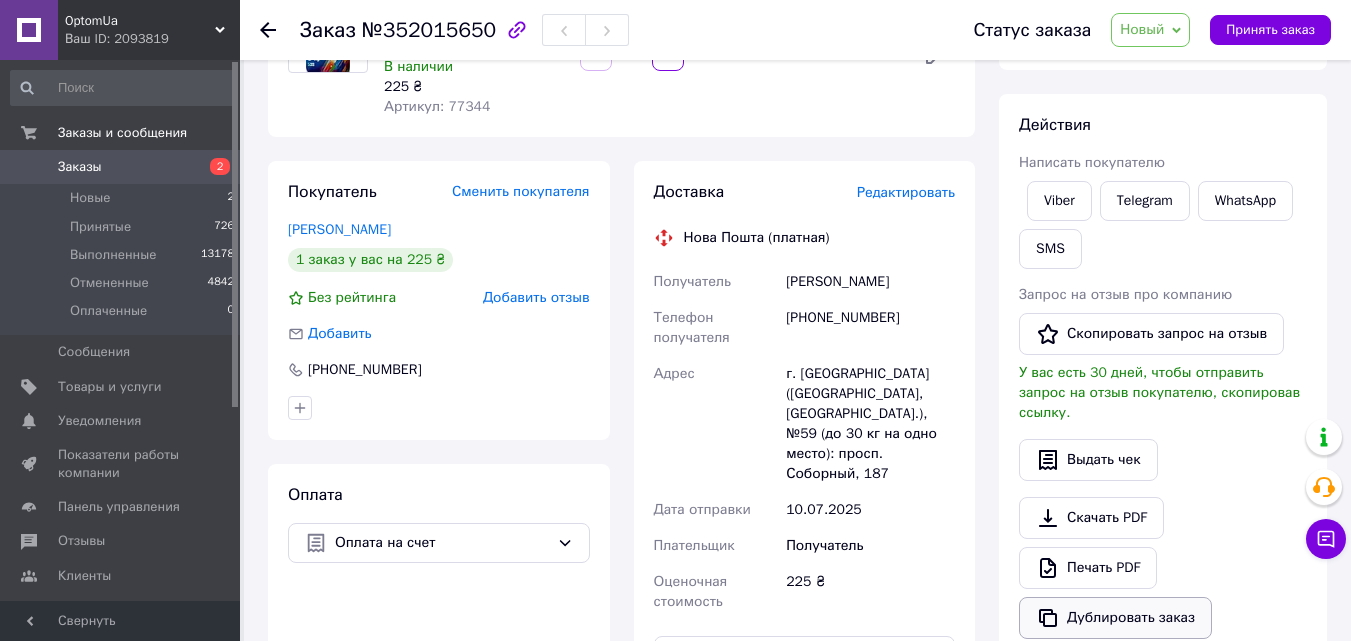 scroll, scrollTop: 416, scrollLeft: 0, axis: vertical 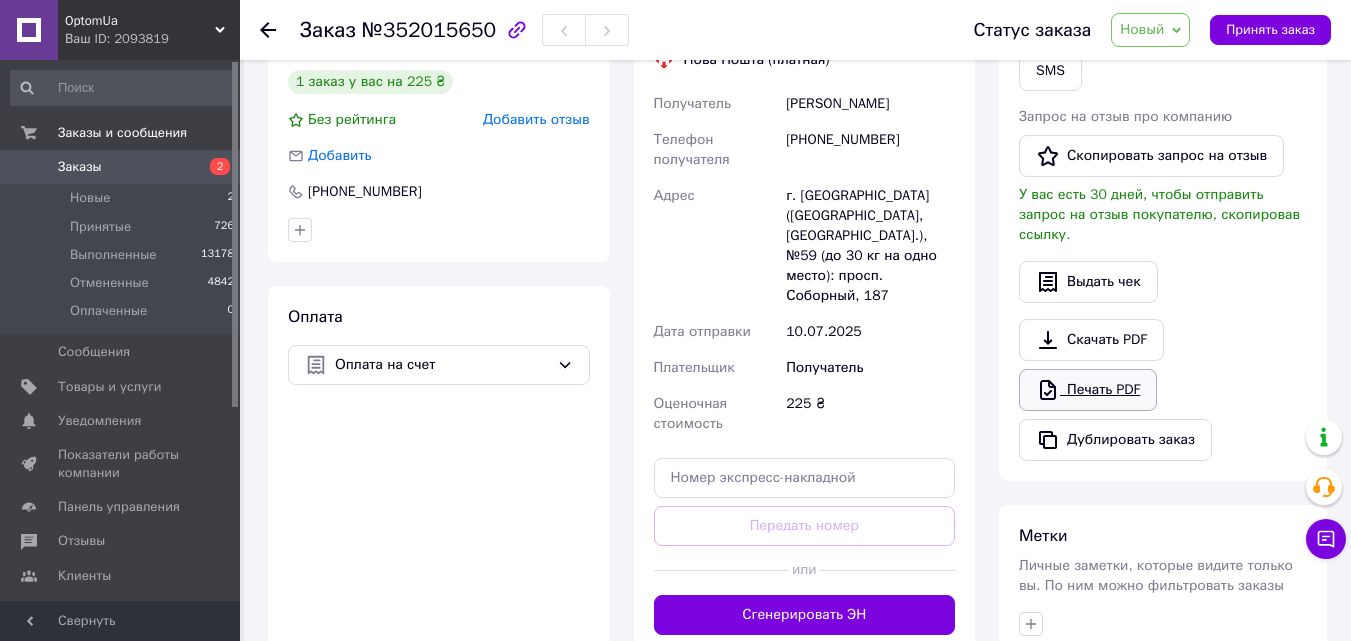 click on "Печать PDF" at bounding box center [1088, 390] 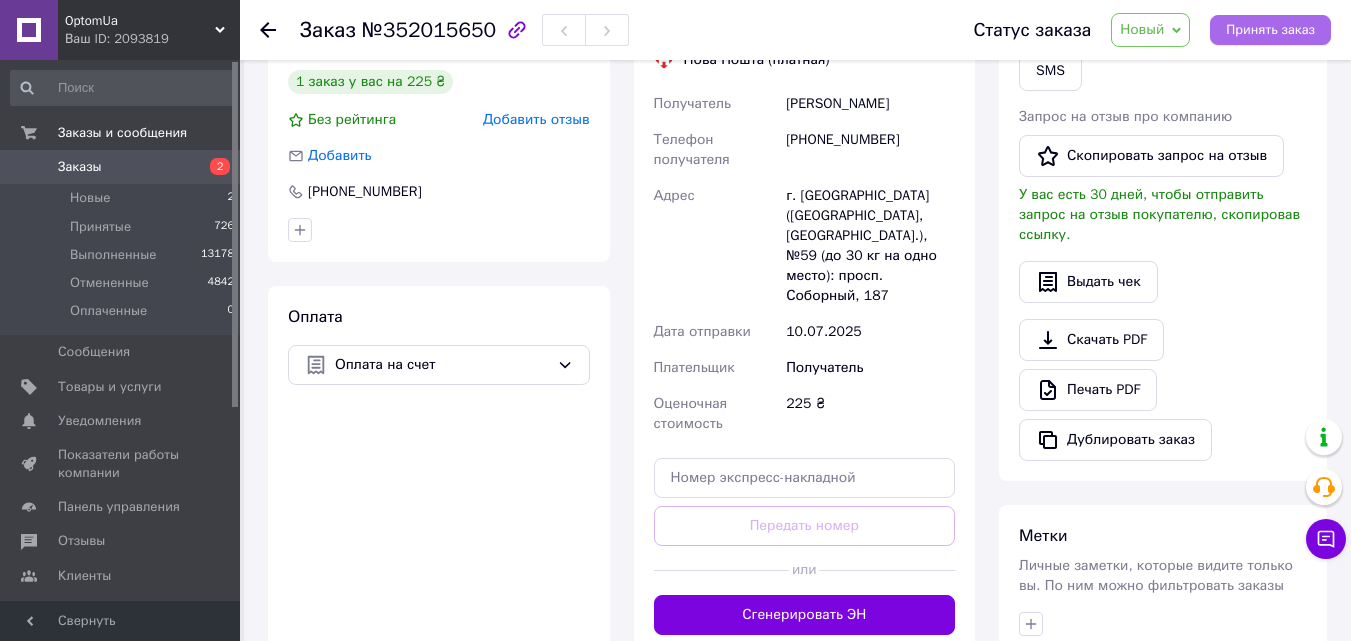 click on "Принять заказ" at bounding box center [1270, 30] 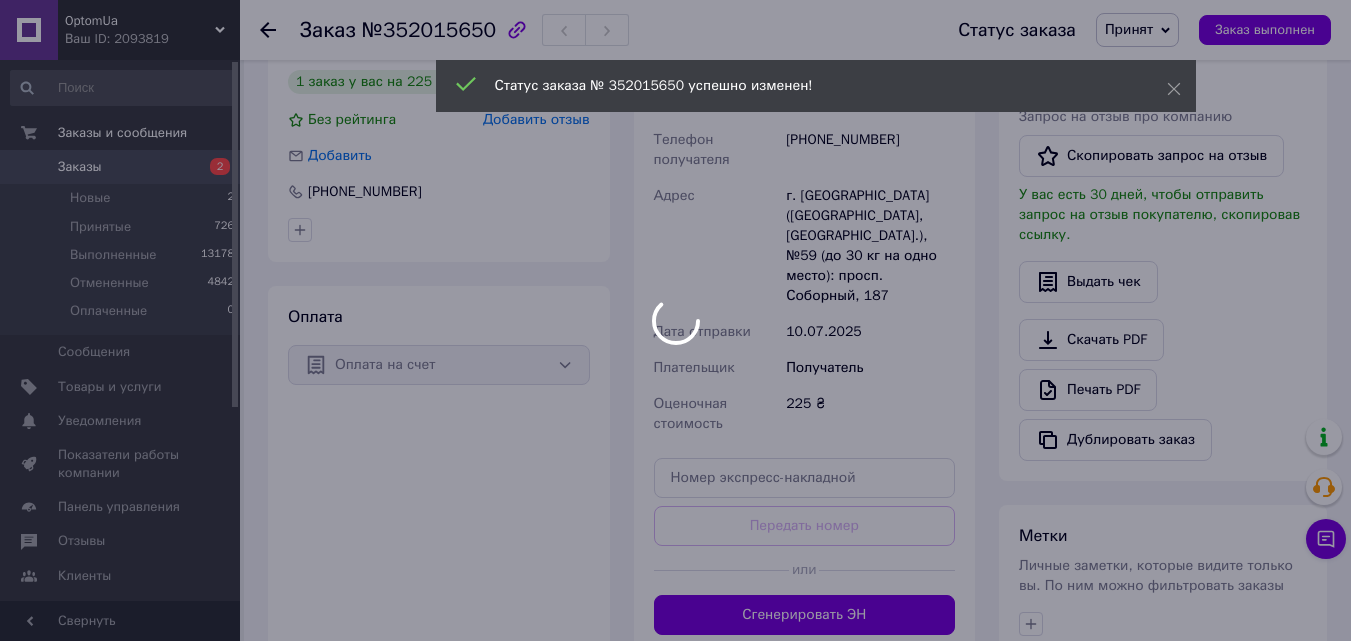 click at bounding box center [675, 320] 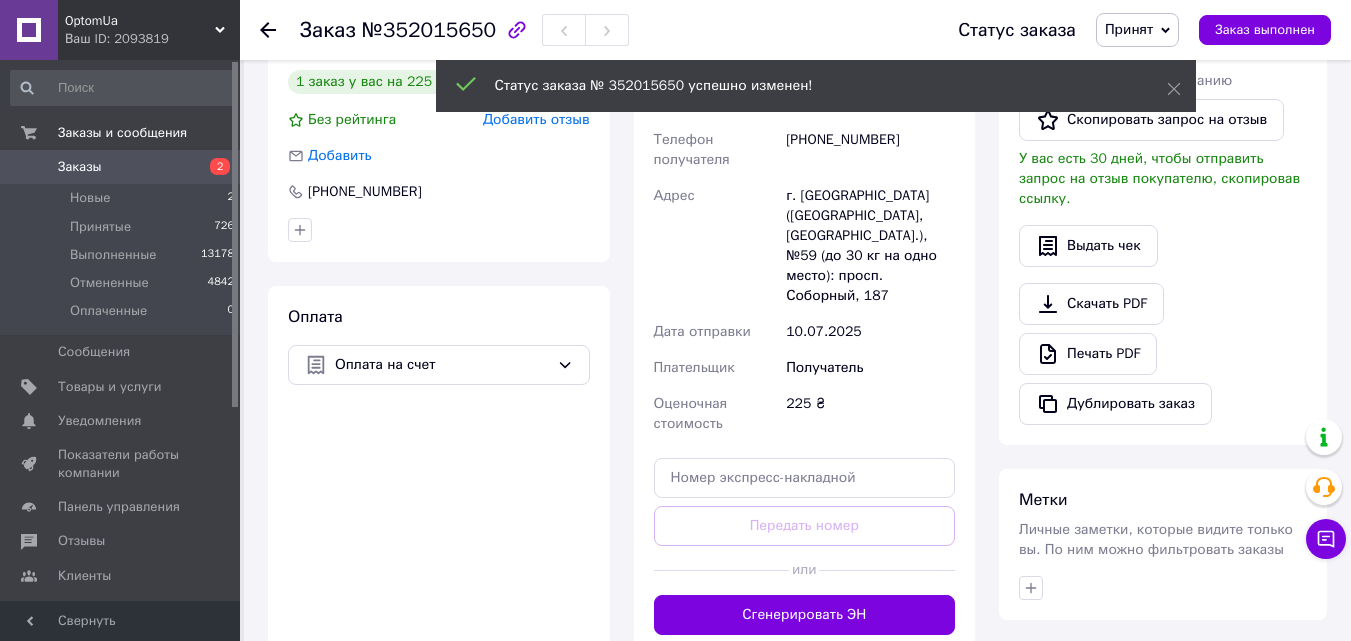 click on "Товары и услуги" at bounding box center [110, 387] 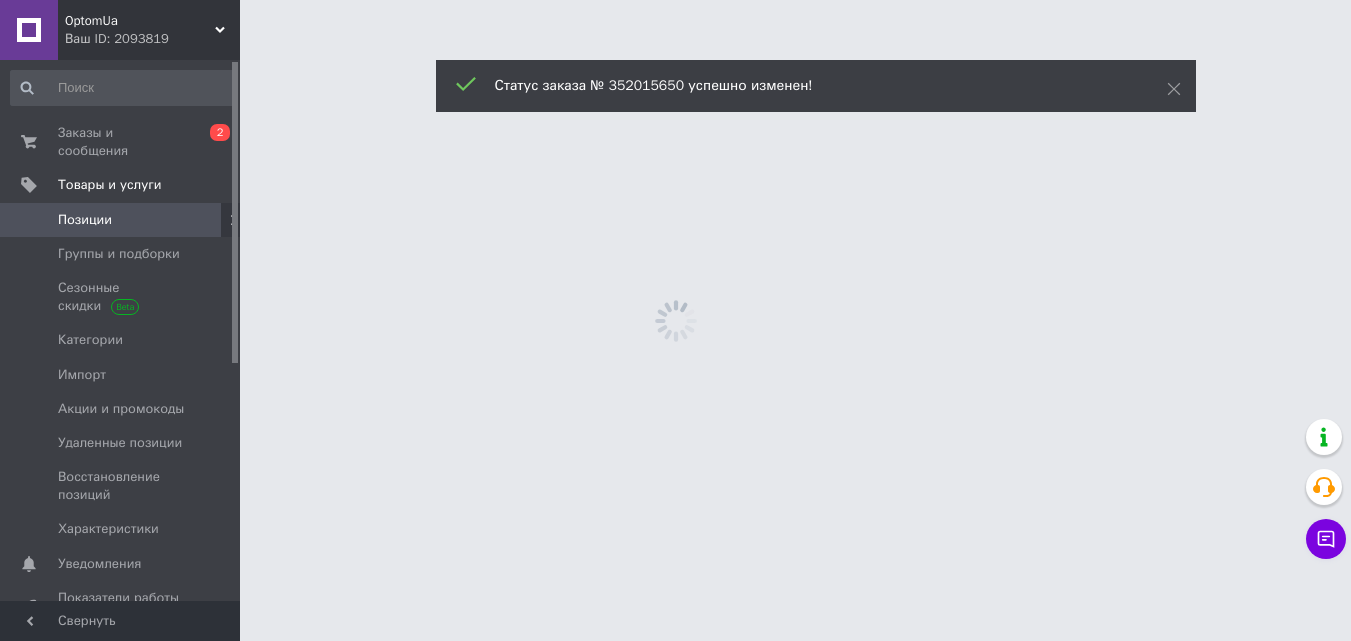 scroll, scrollTop: 0, scrollLeft: 0, axis: both 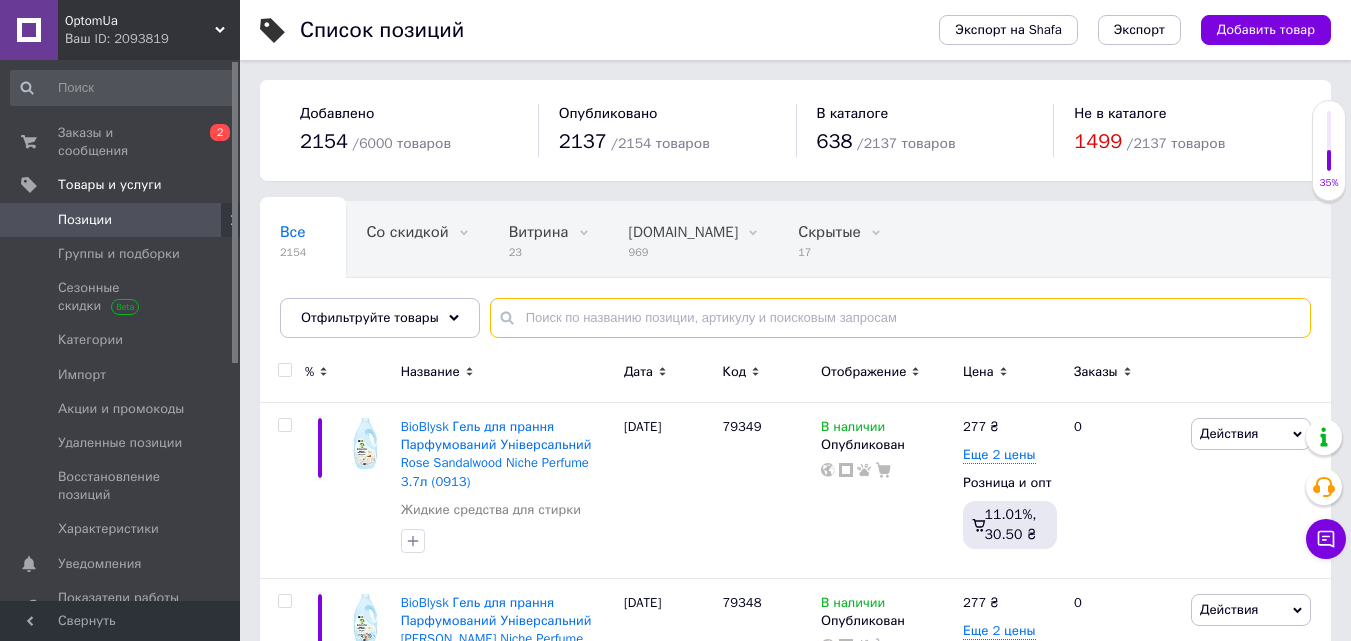 click at bounding box center (900, 318) 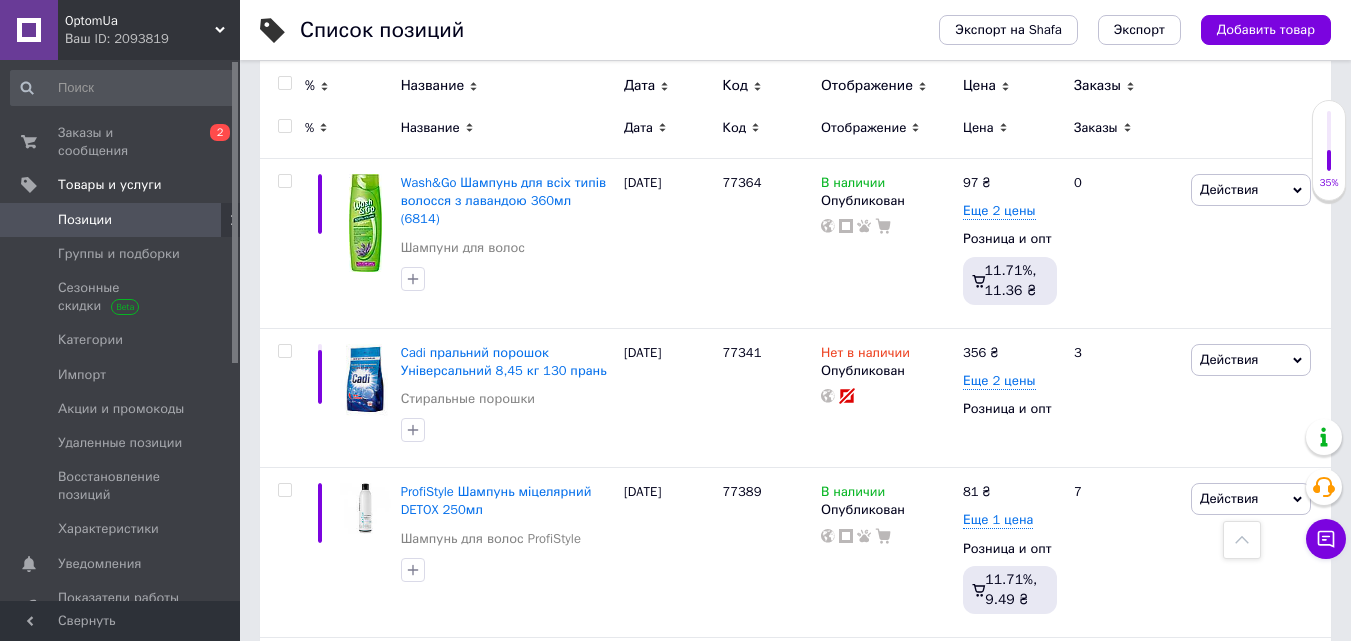 scroll, scrollTop: 0, scrollLeft: 0, axis: both 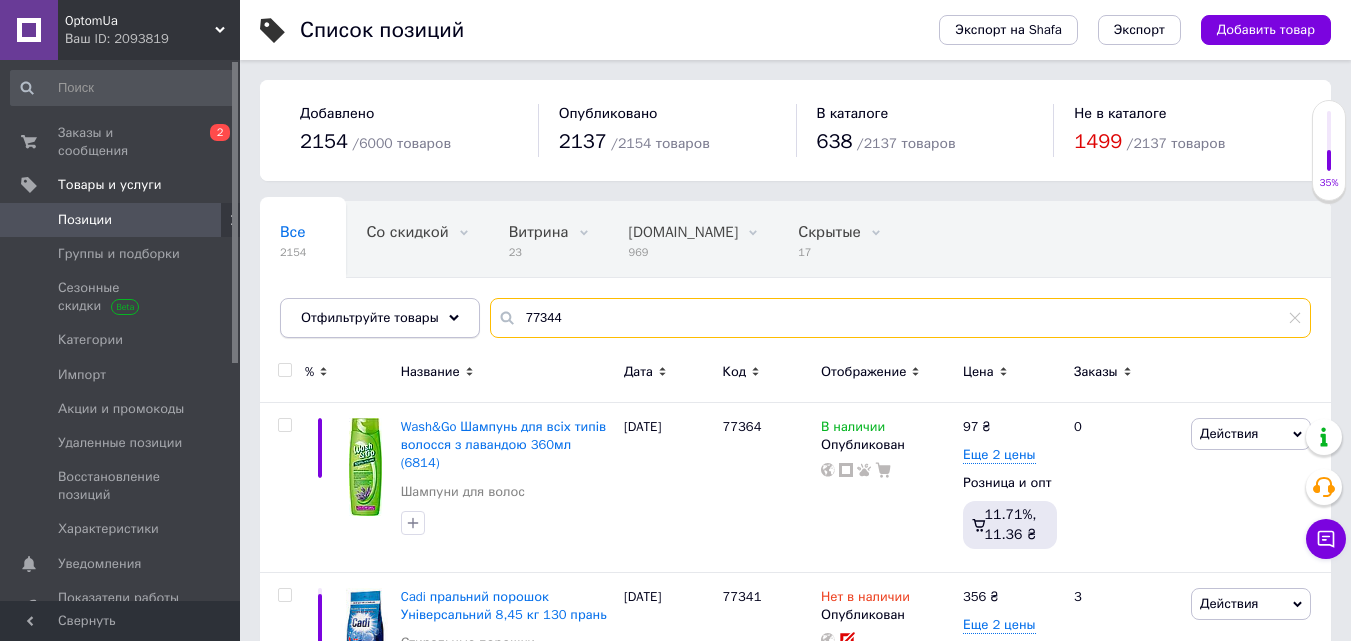 drag, startPoint x: 567, startPoint y: 320, endPoint x: 348, endPoint y: 306, distance: 219.44704 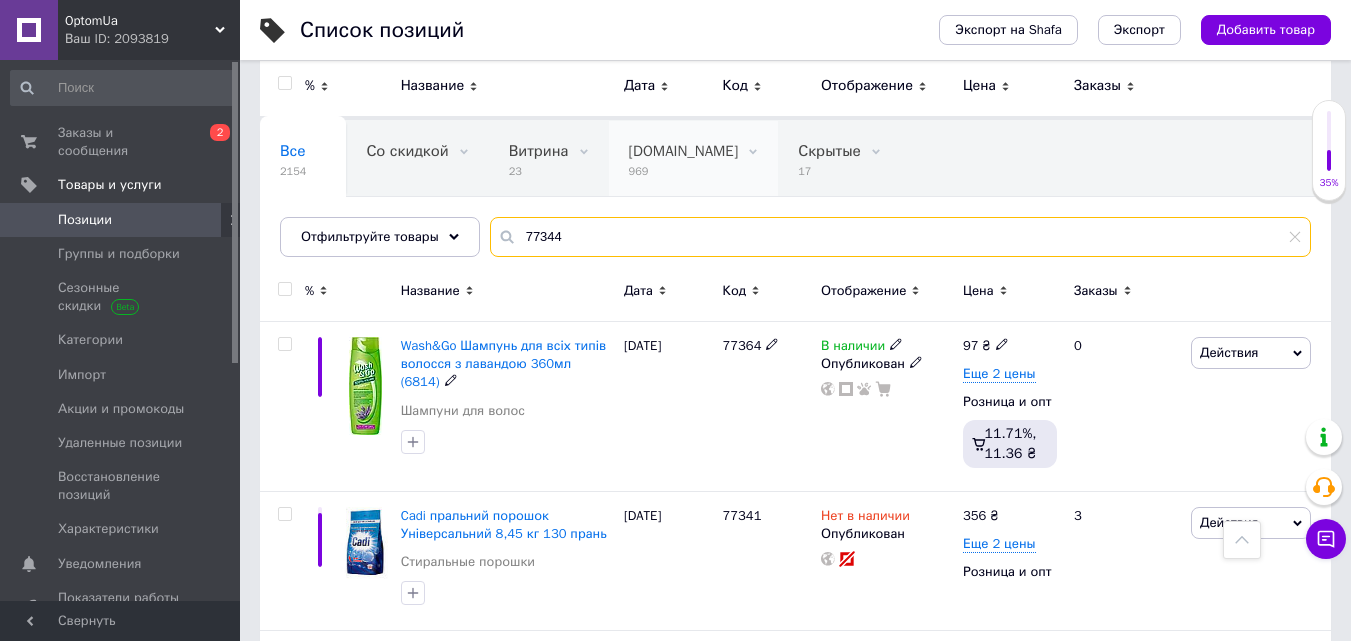 scroll, scrollTop: 0, scrollLeft: 0, axis: both 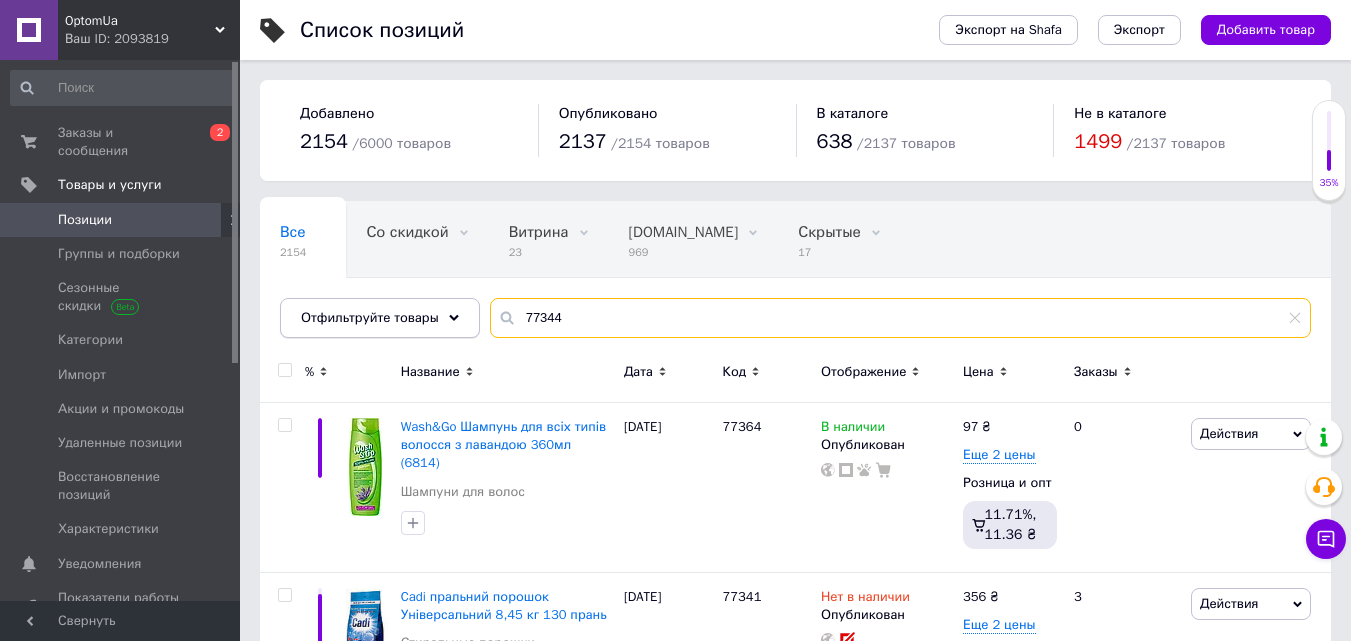drag, startPoint x: 561, startPoint y: 327, endPoint x: 380, endPoint y: 316, distance: 181.33394 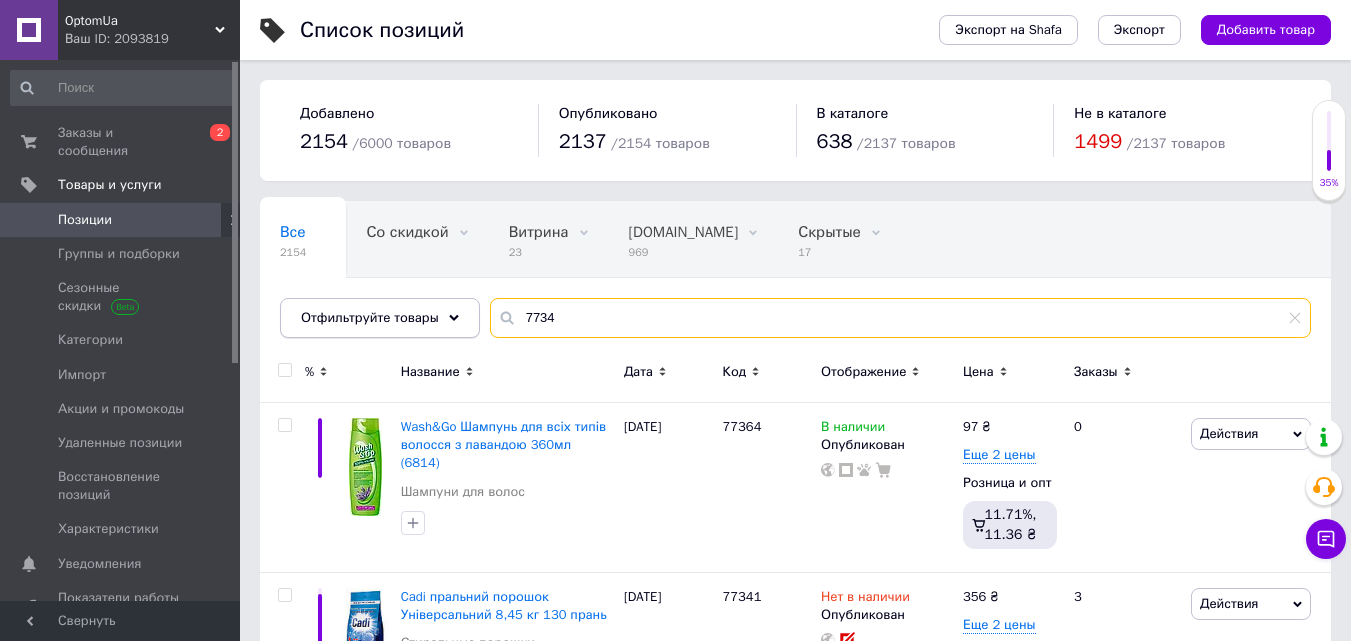 type on "77344" 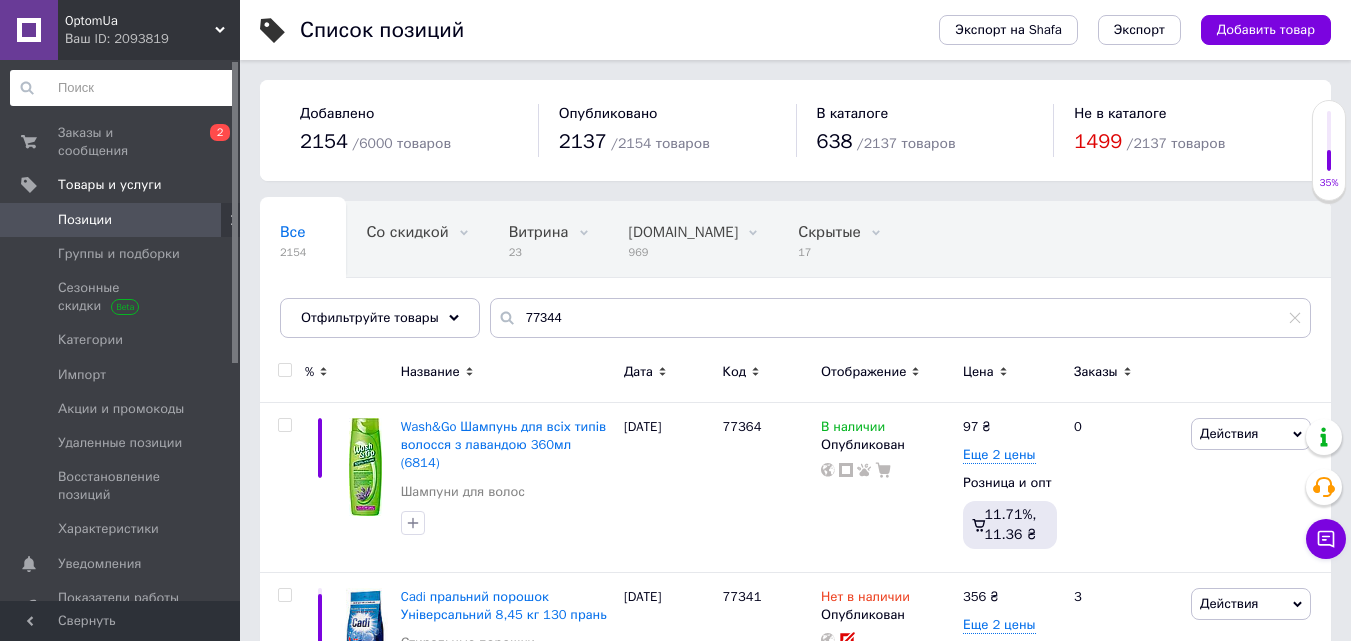 click at bounding box center [123, 88] 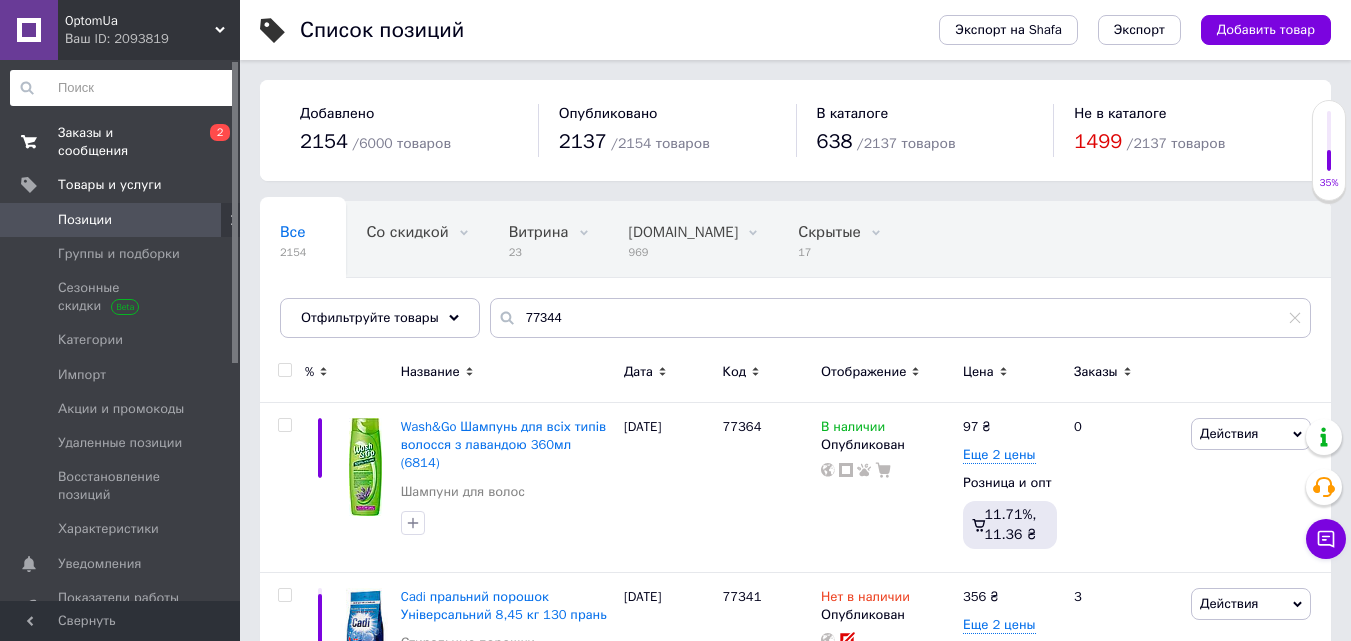 click on "Заказы и сообщения" at bounding box center (121, 142) 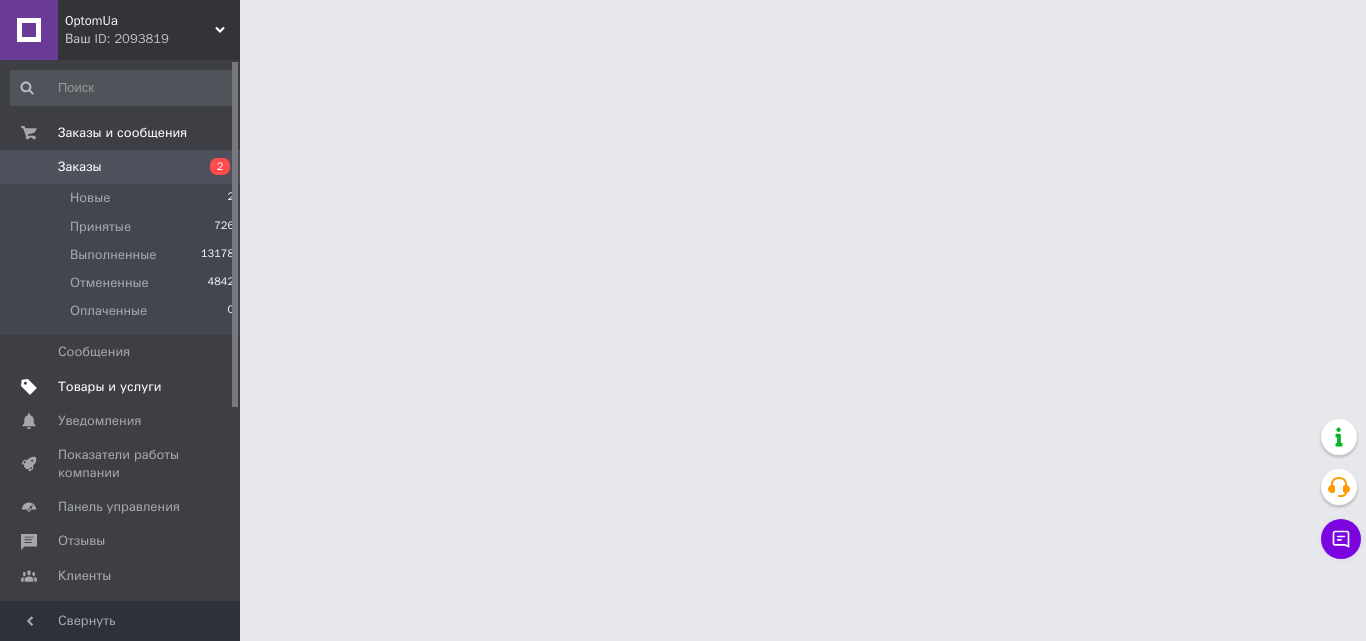 click on "Товары и услуги" at bounding box center [110, 387] 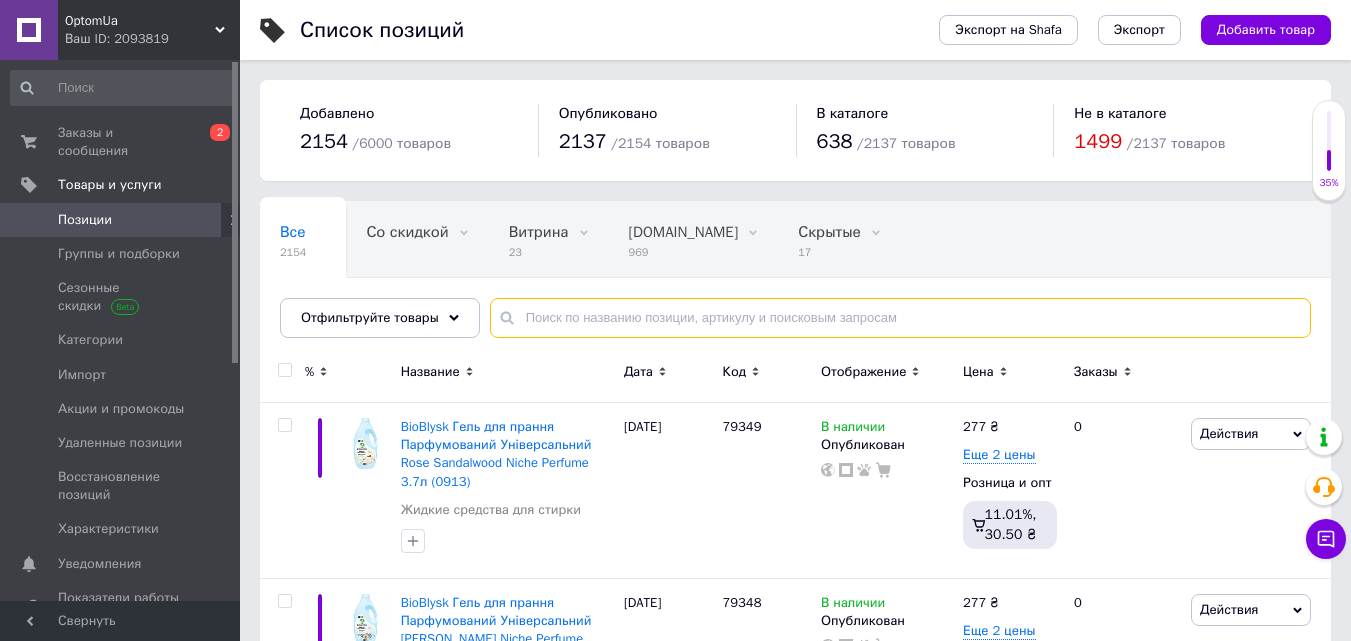 click at bounding box center [900, 318] 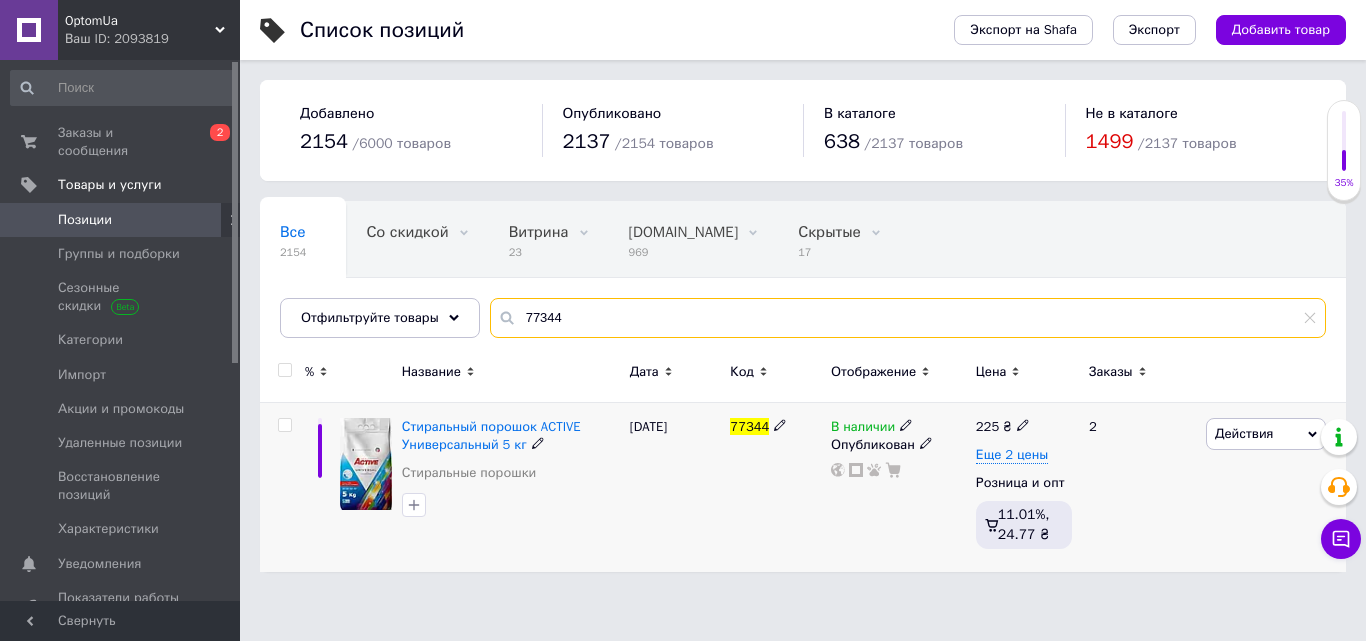 type on "77344" 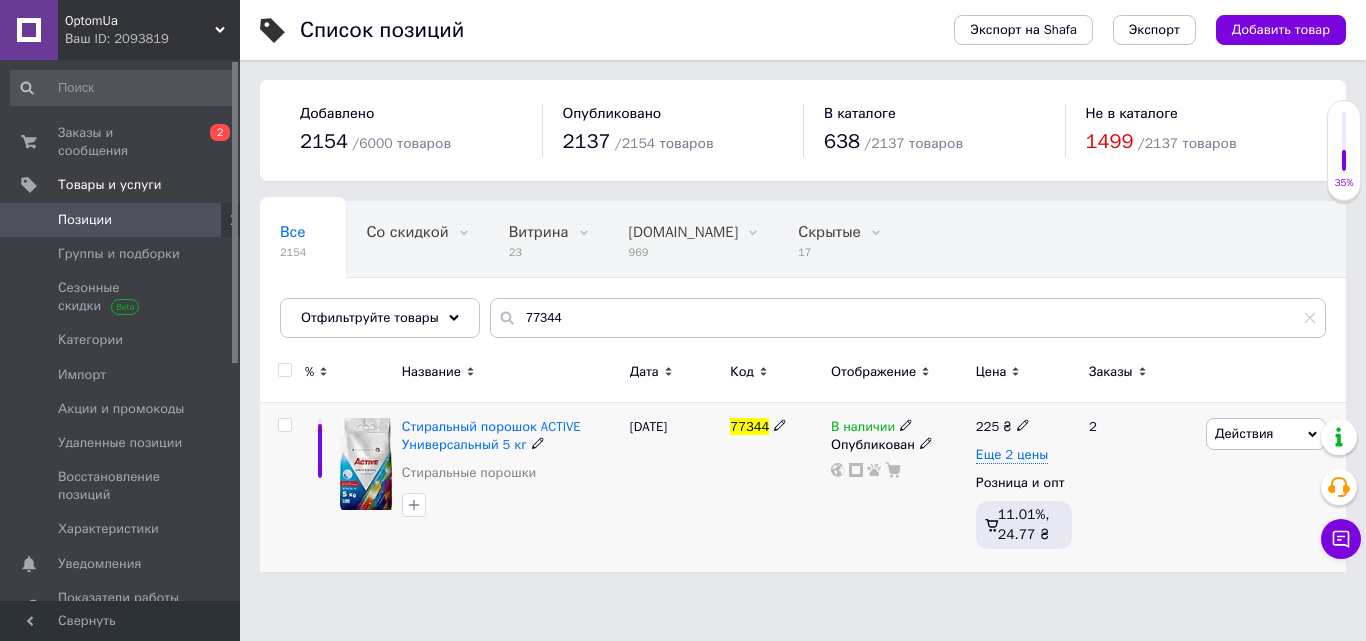 click on "В наличии Опубликован" at bounding box center [898, 487] 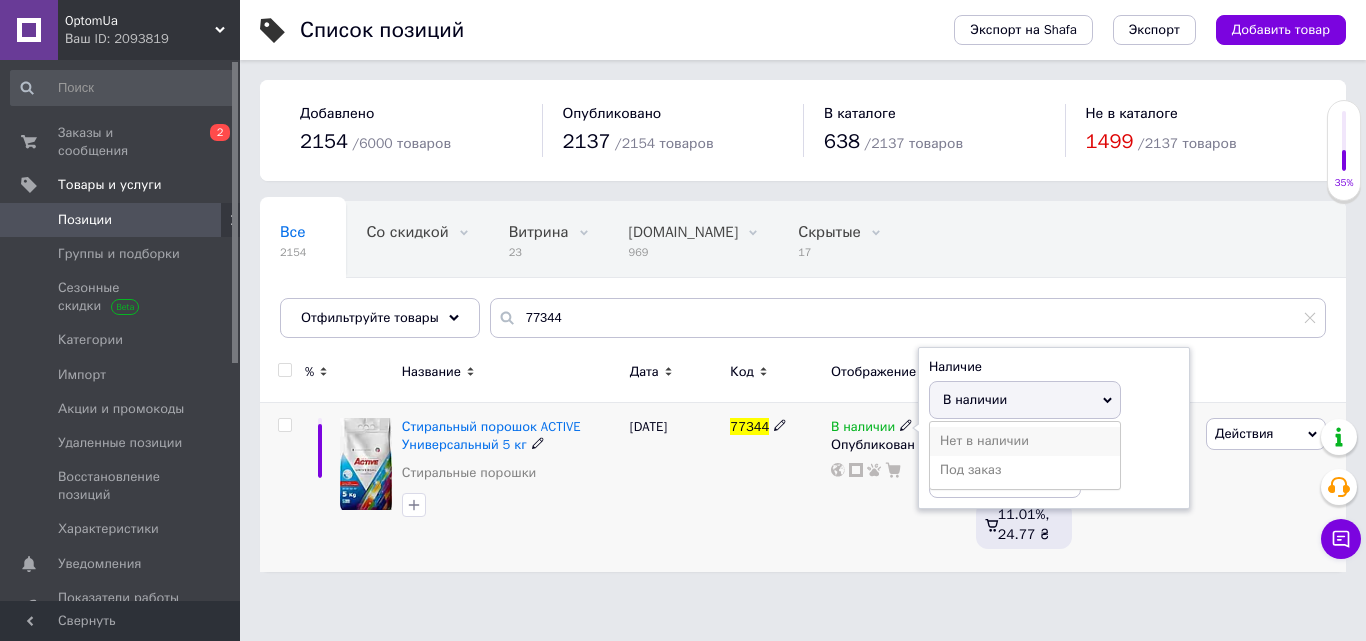 click on "Нет в наличии" at bounding box center [1025, 441] 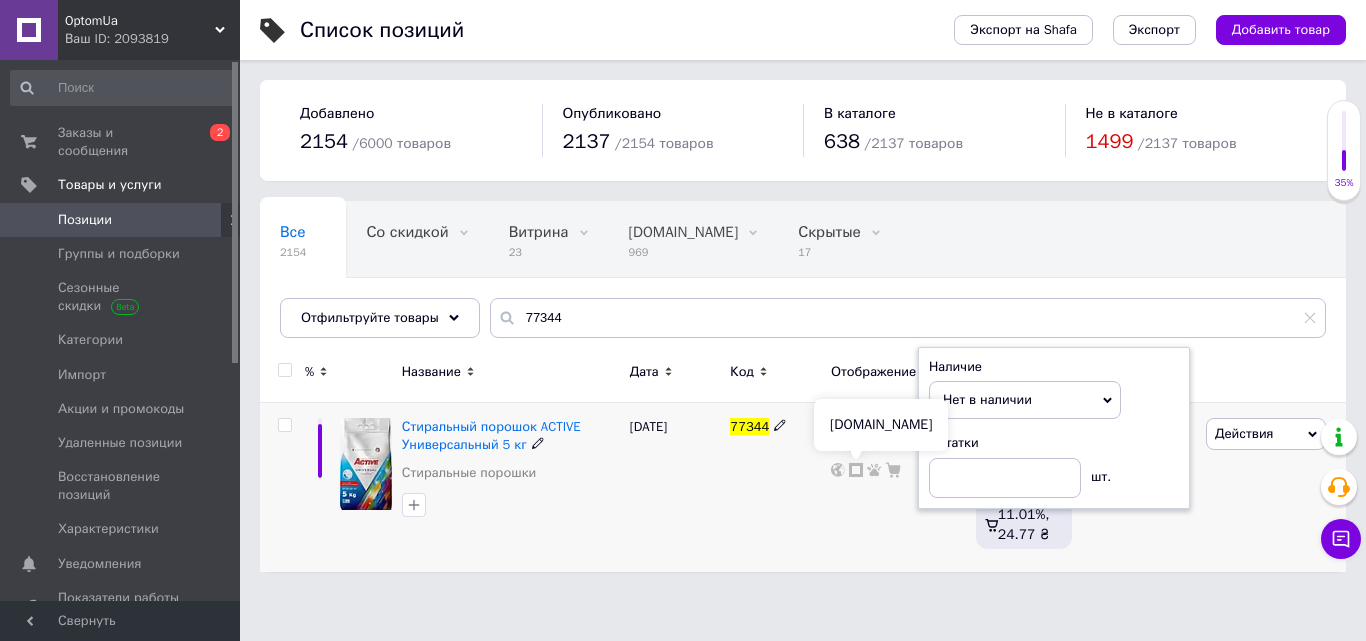 click on "77344" at bounding box center [775, 487] 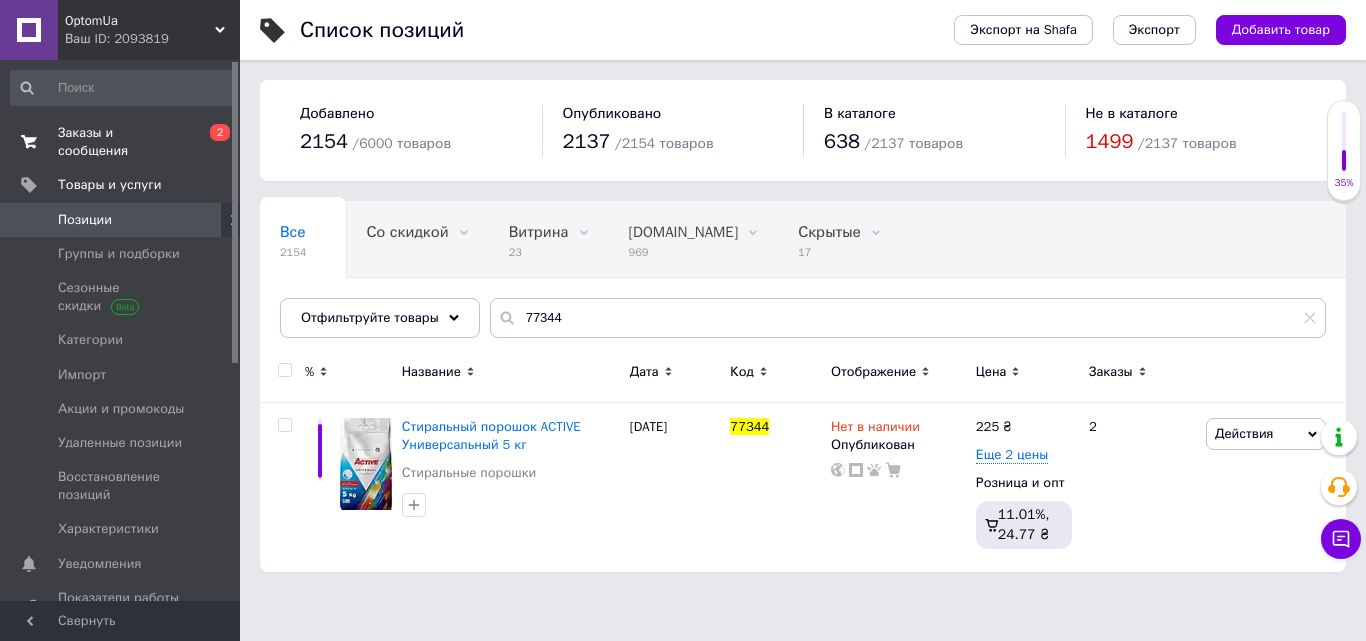 drag, startPoint x: 154, startPoint y: 129, endPoint x: 154, endPoint y: 143, distance: 14 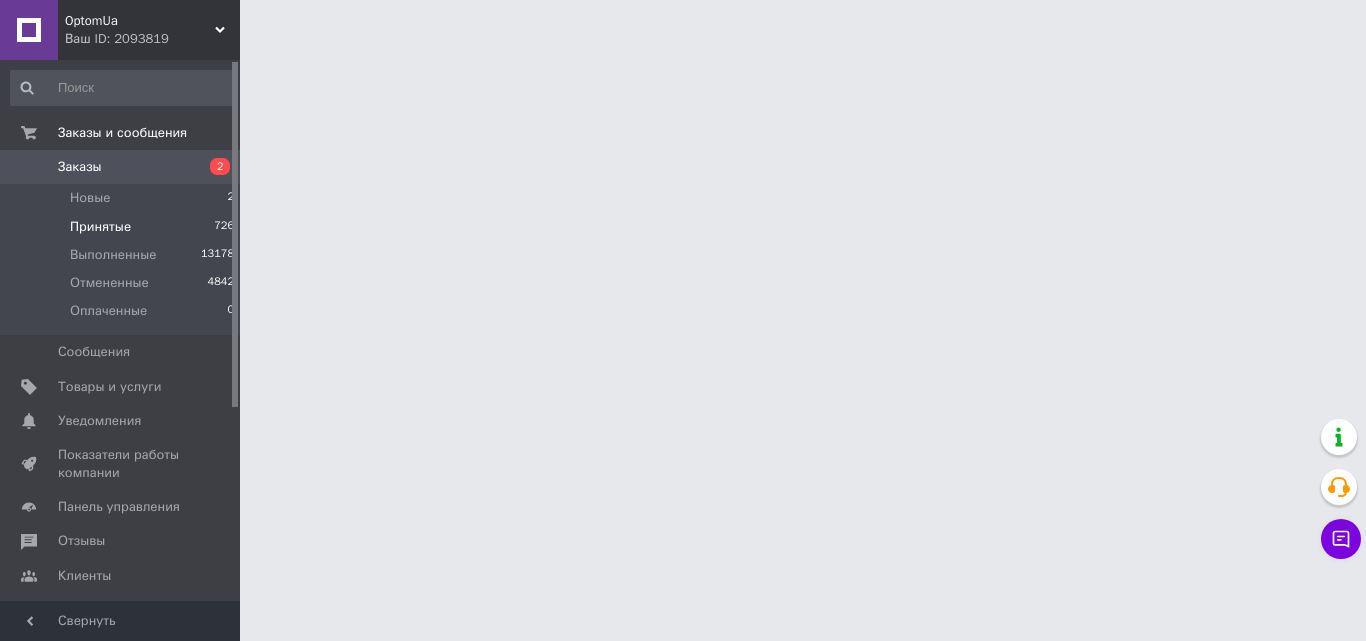click on "Принятые" at bounding box center [100, 227] 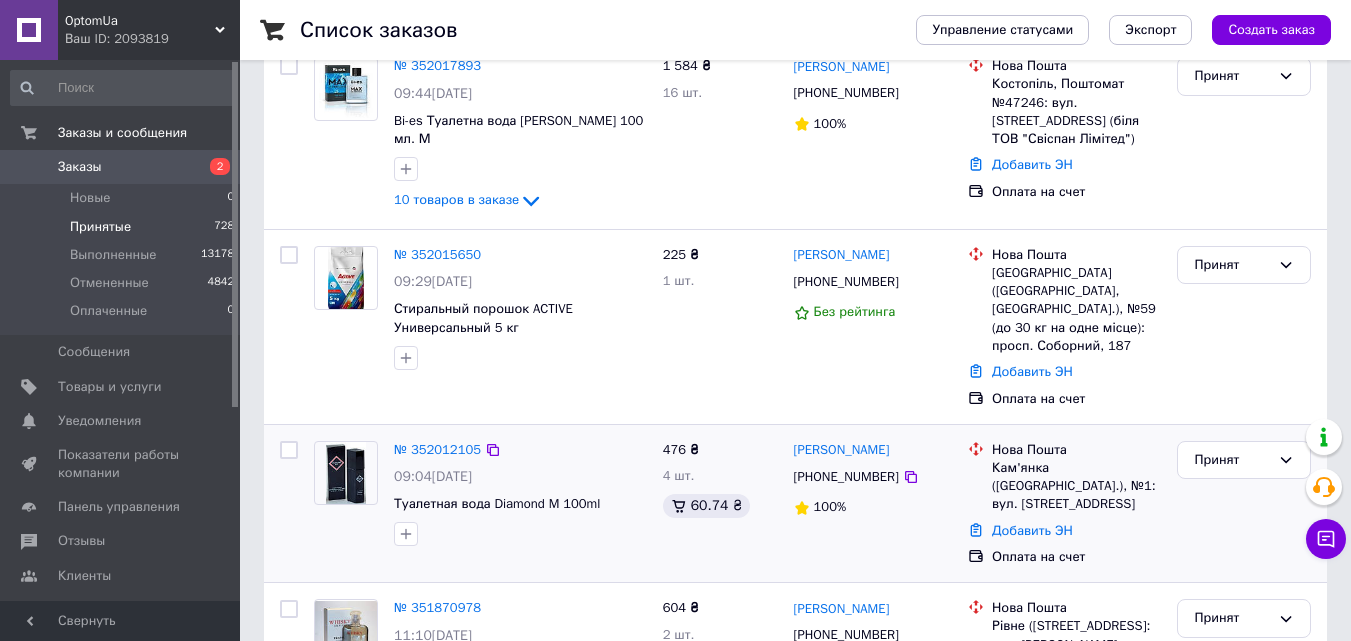 scroll, scrollTop: 300, scrollLeft: 0, axis: vertical 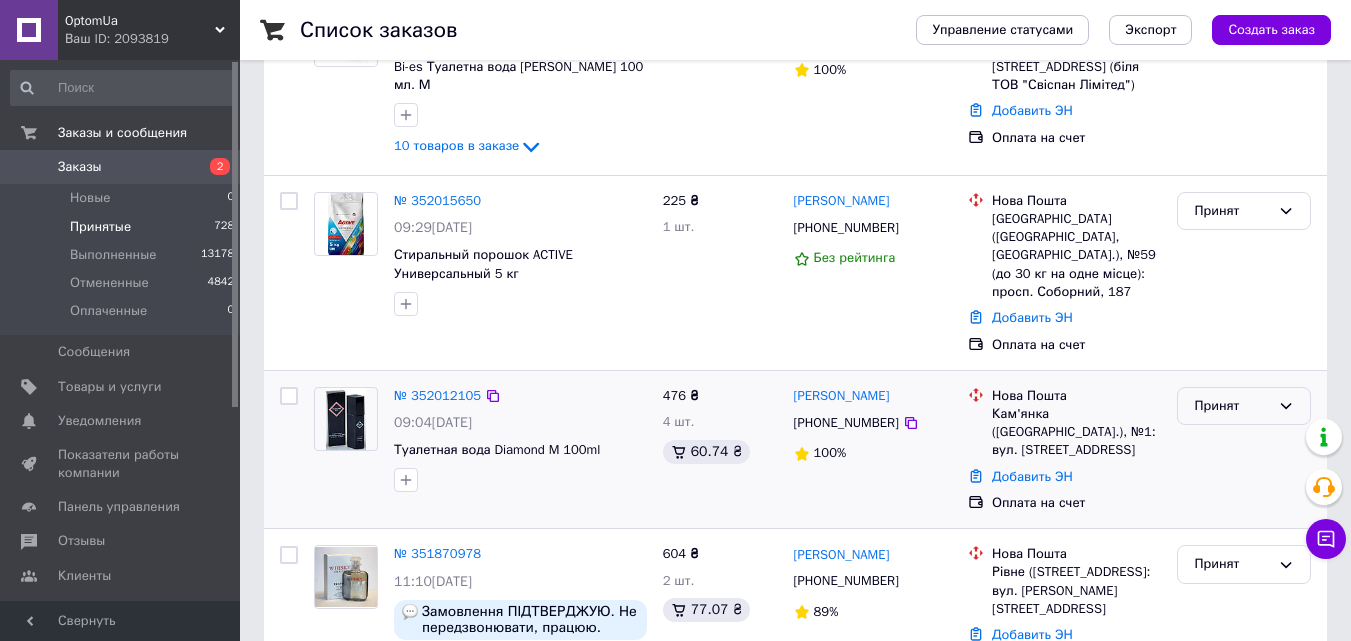 click on "Принят" at bounding box center (1232, 406) 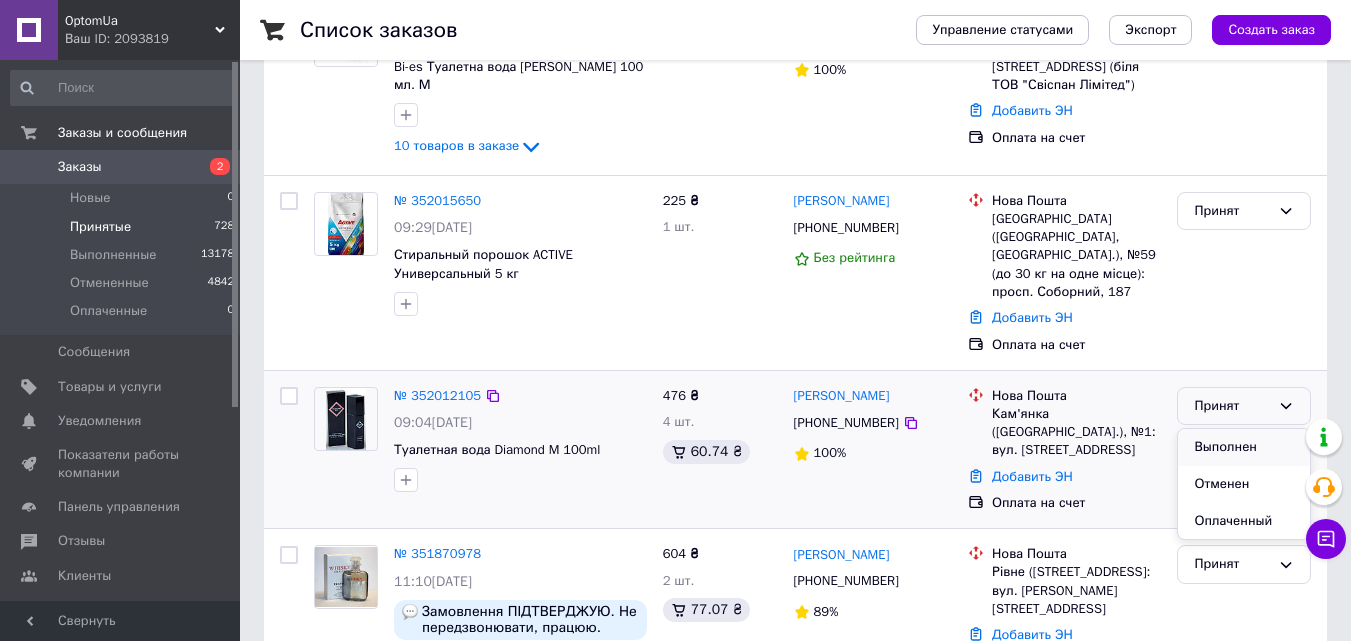 click on "Выполнен" at bounding box center [1244, 447] 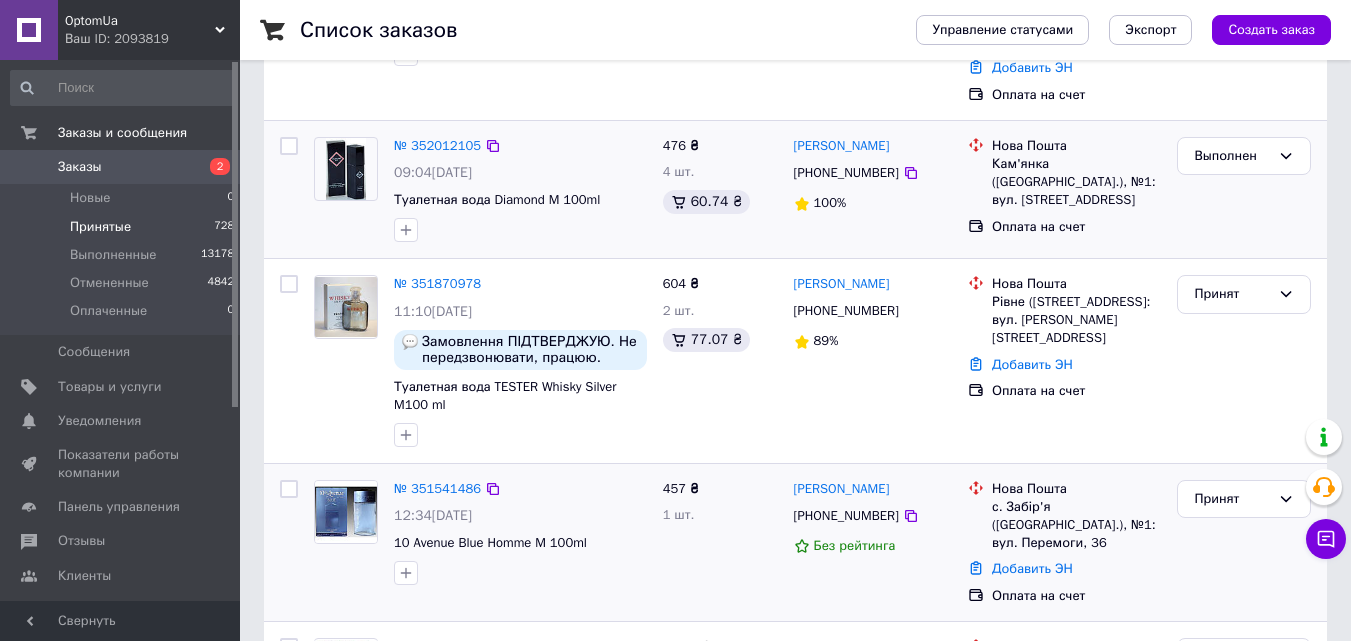 scroll, scrollTop: 700, scrollLeft: 0, axis: vertical 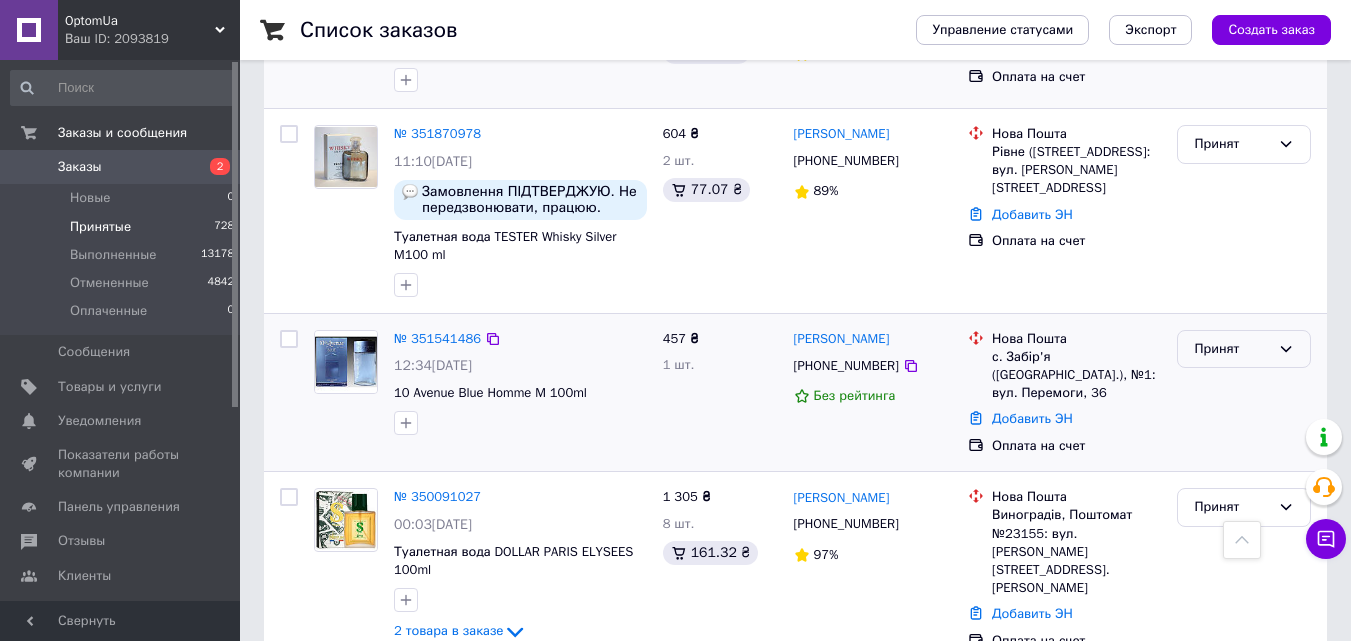 click on "Принят" at bounding box center (1232, 349) 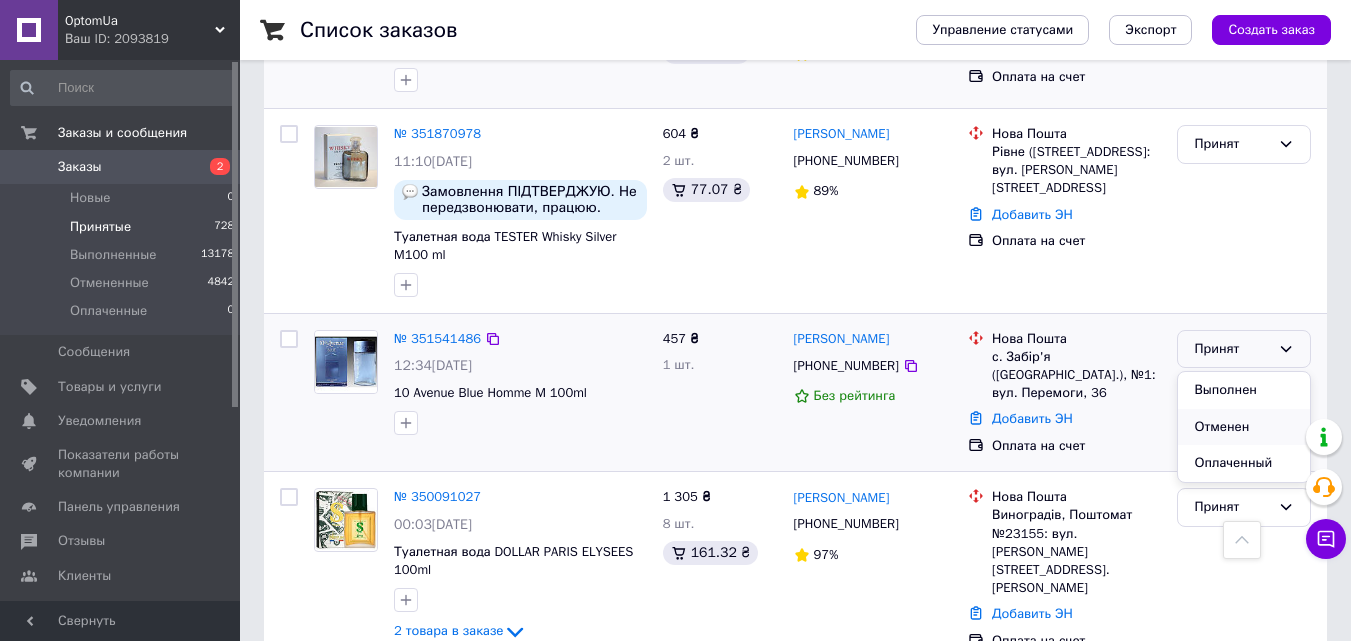 click on "Отменен" at bounding box center (1244, 427) 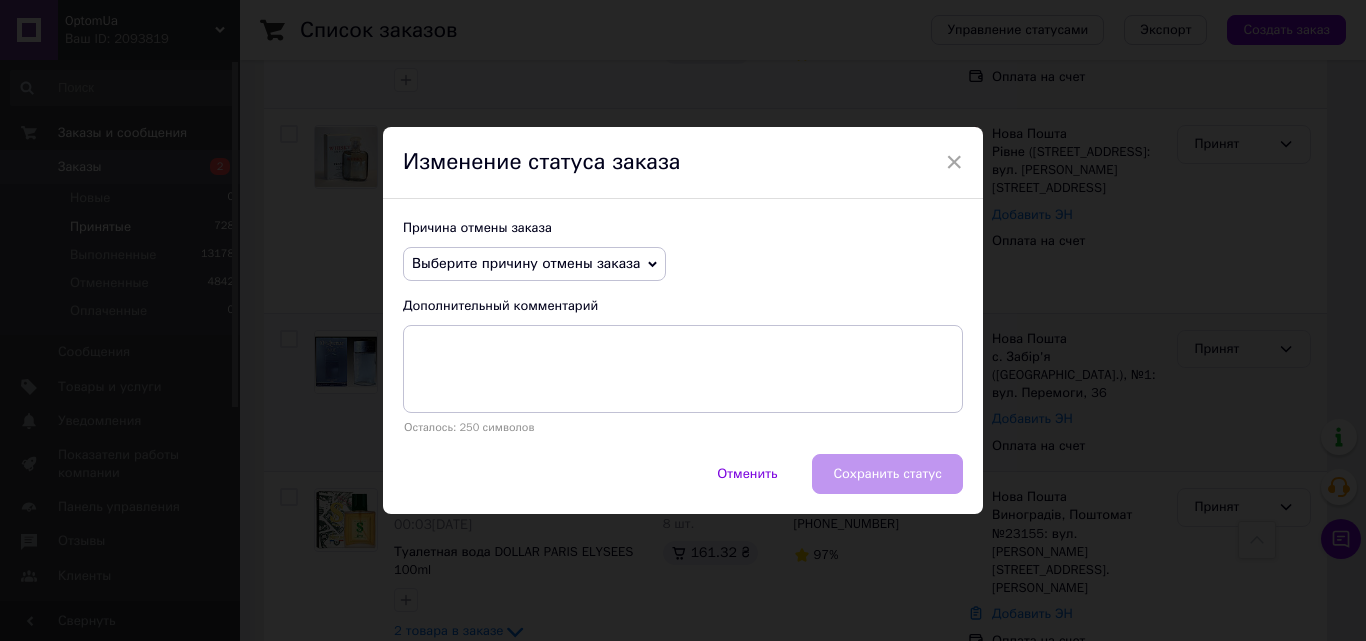 click on "Выберите причину отмены заказа" at bounding box center [526, 263] 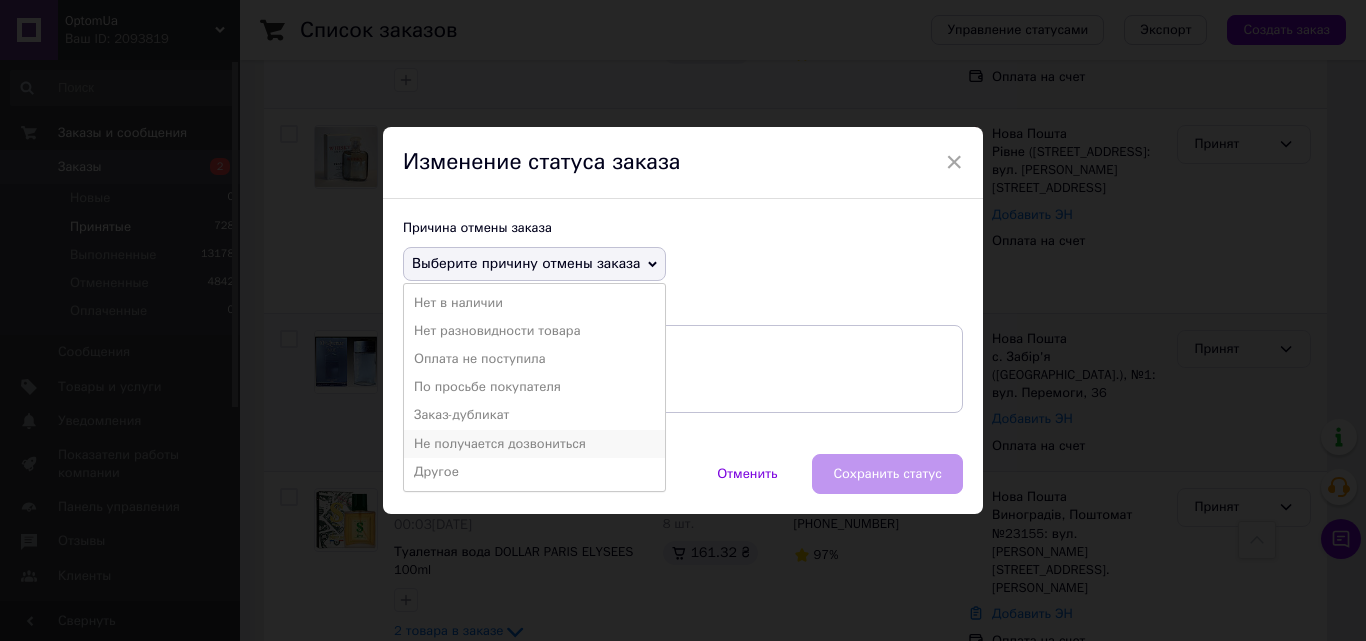 click on "Не получается дозвониться" at bounding box center [534, 444] 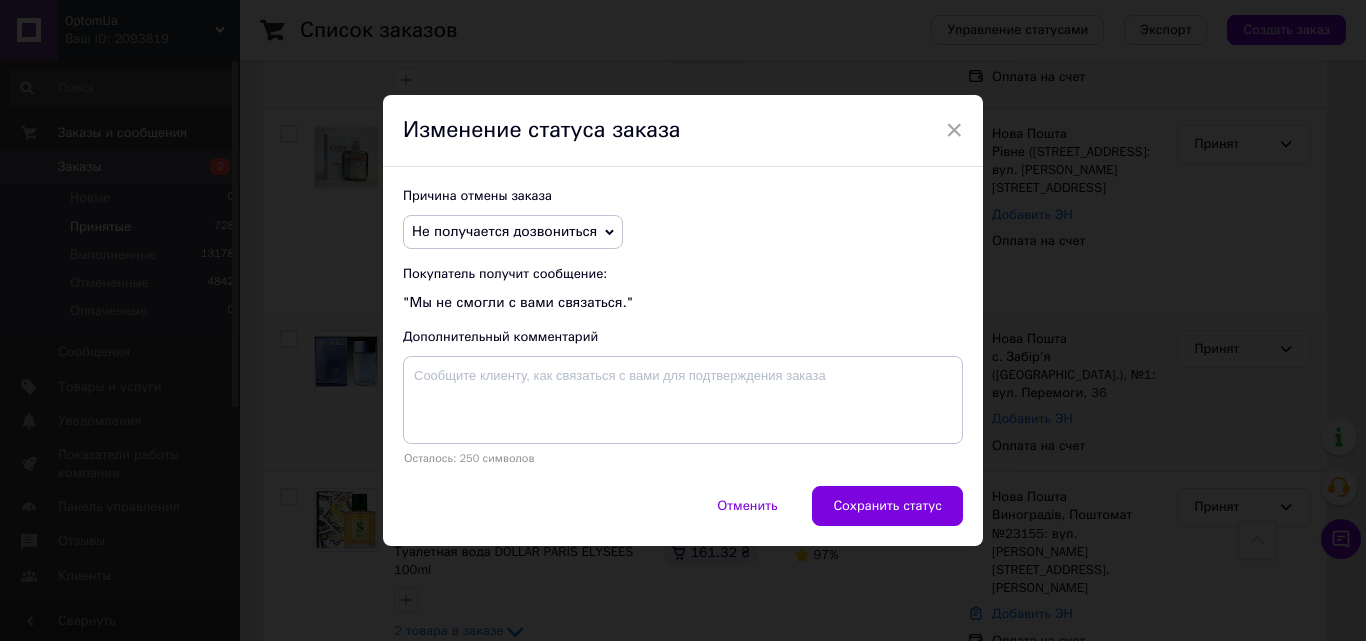 drag, startPoint x: 885, startPoint y: 494, endPoint x: 899, endPoint y: 489, distance: 14.866069 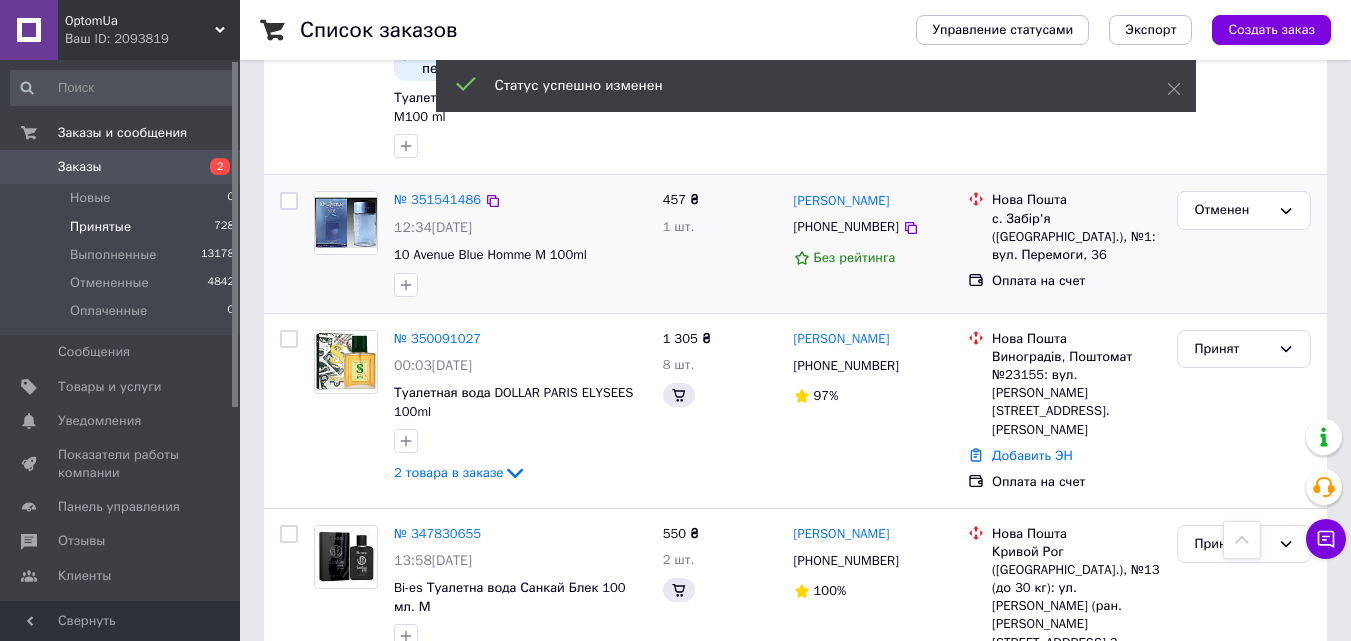 scroll, scrollTop: 562, scrollLeft: 0, axis: vertical 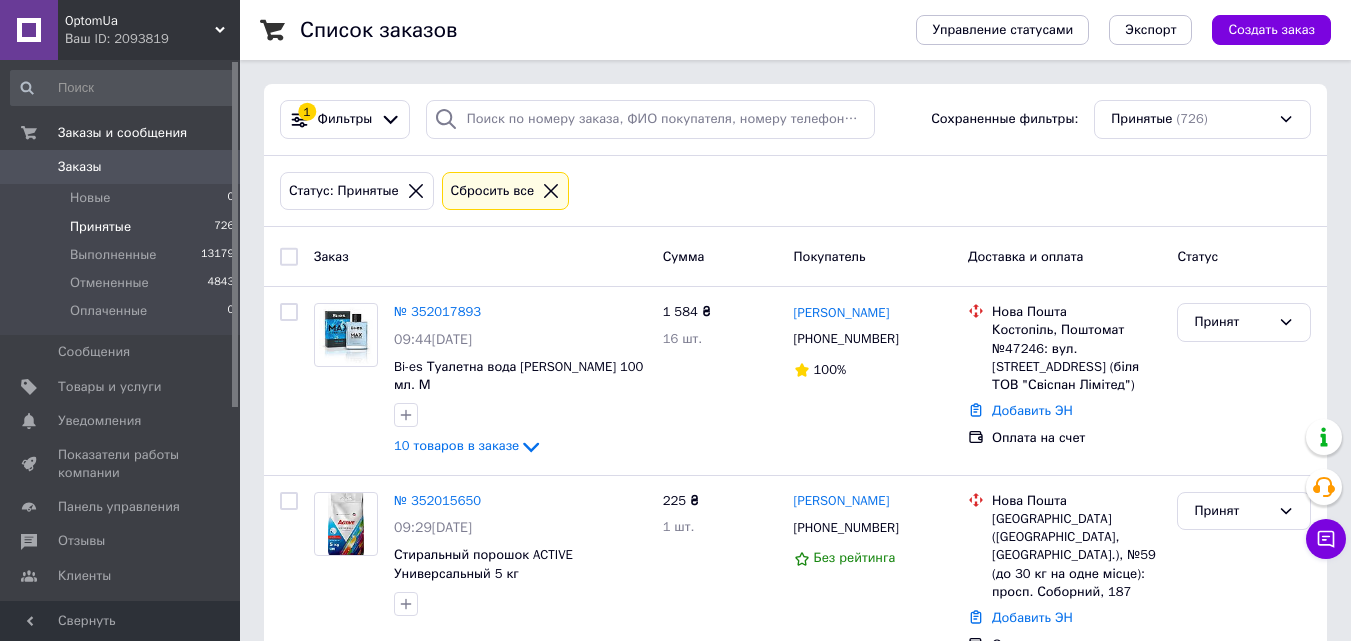 click on "Товары и услуги" at bounding box center [110, 387] 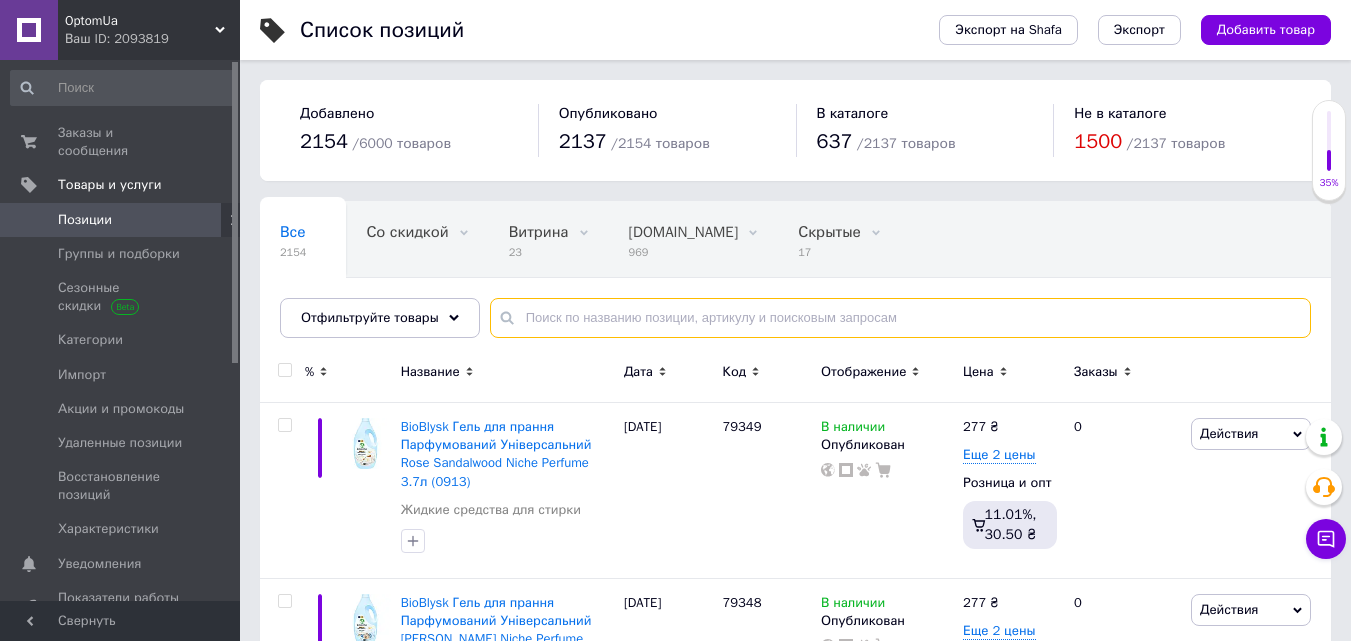 click at bounding box center (900, 318) 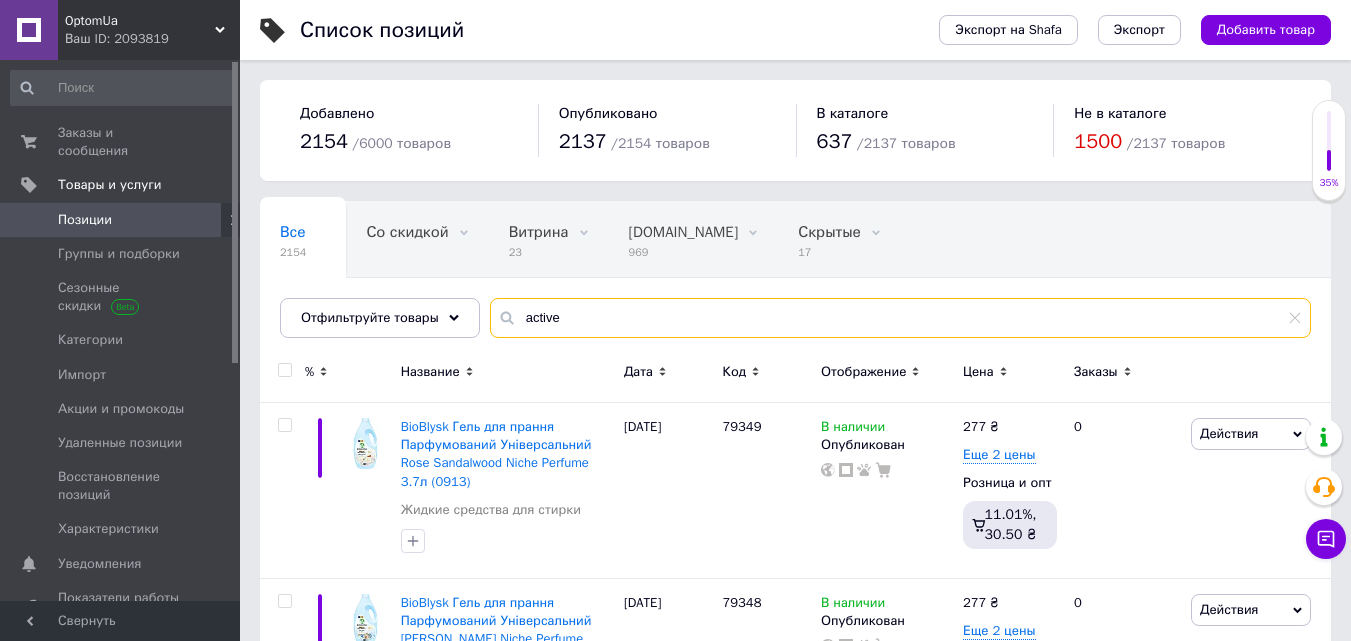 type on "active" 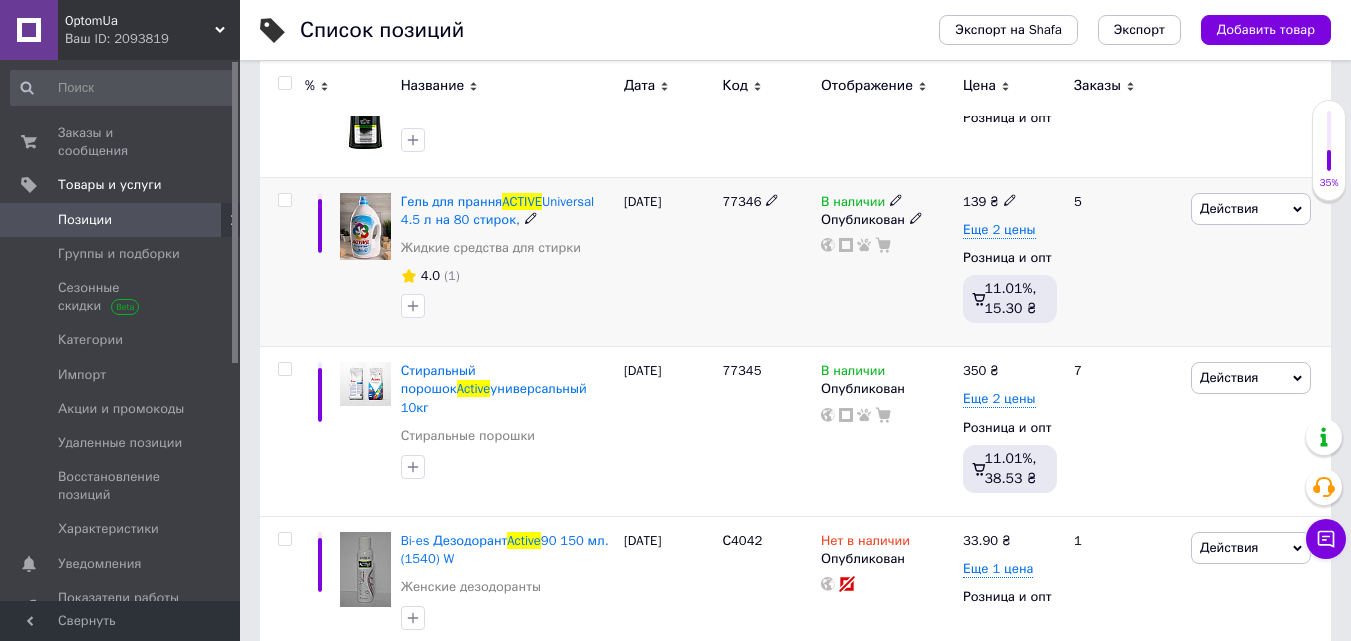 scroll, scrollTop: 400, scrollLeft: 0, axis: vertical 